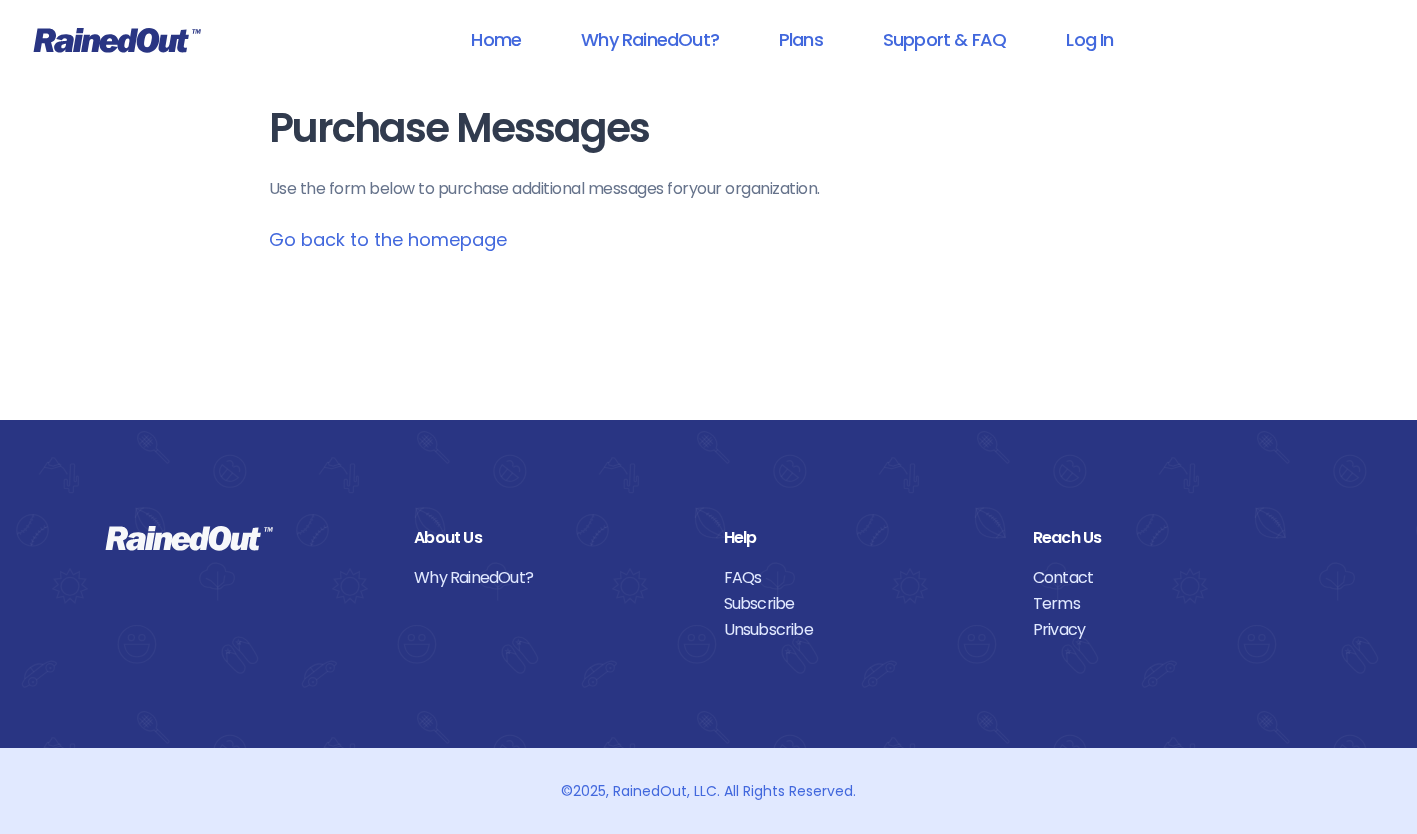 scroll, scrollTop: 0, scrollLeft: 0, axis: both 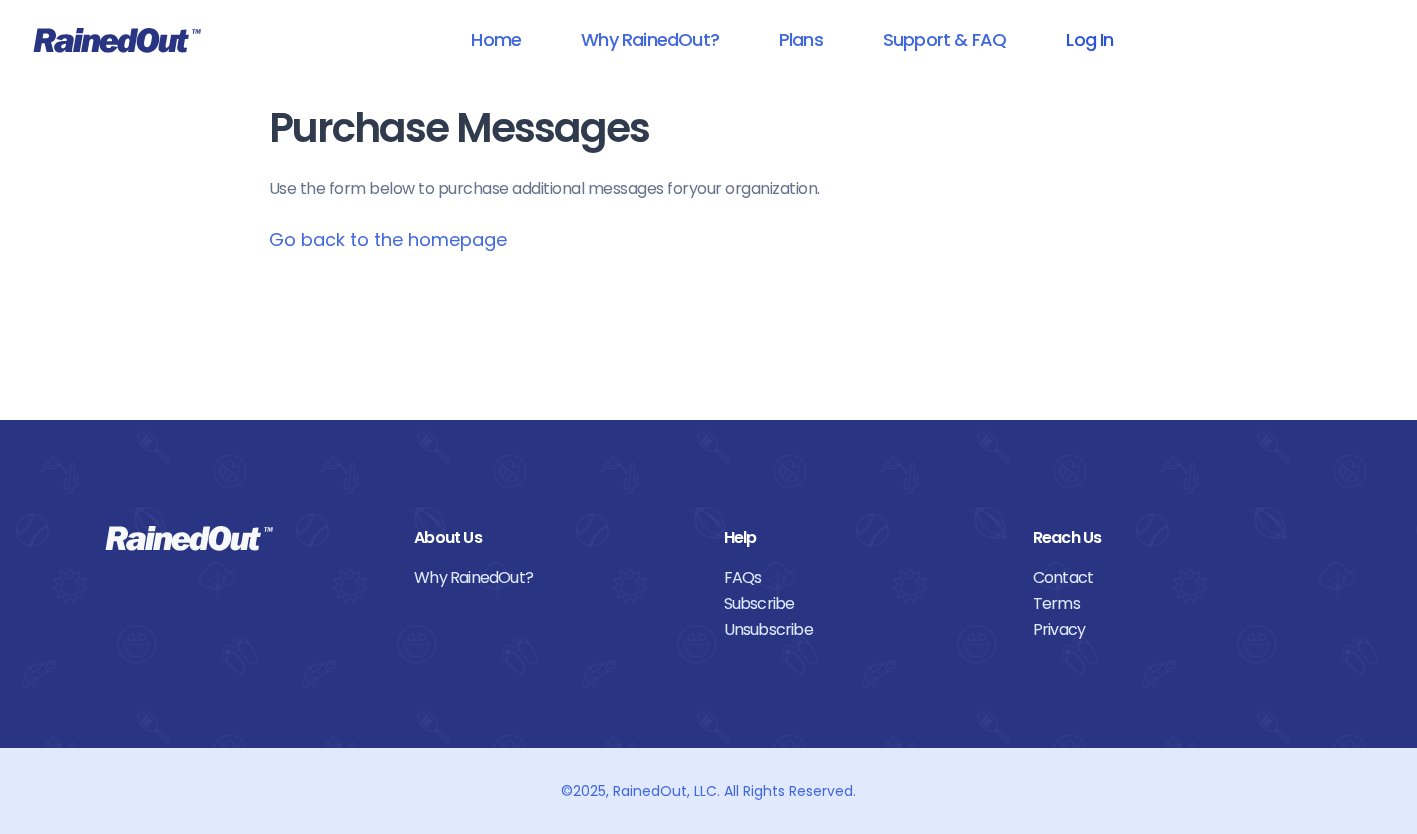 click on "Log In" at bounding box center (1089, 39) 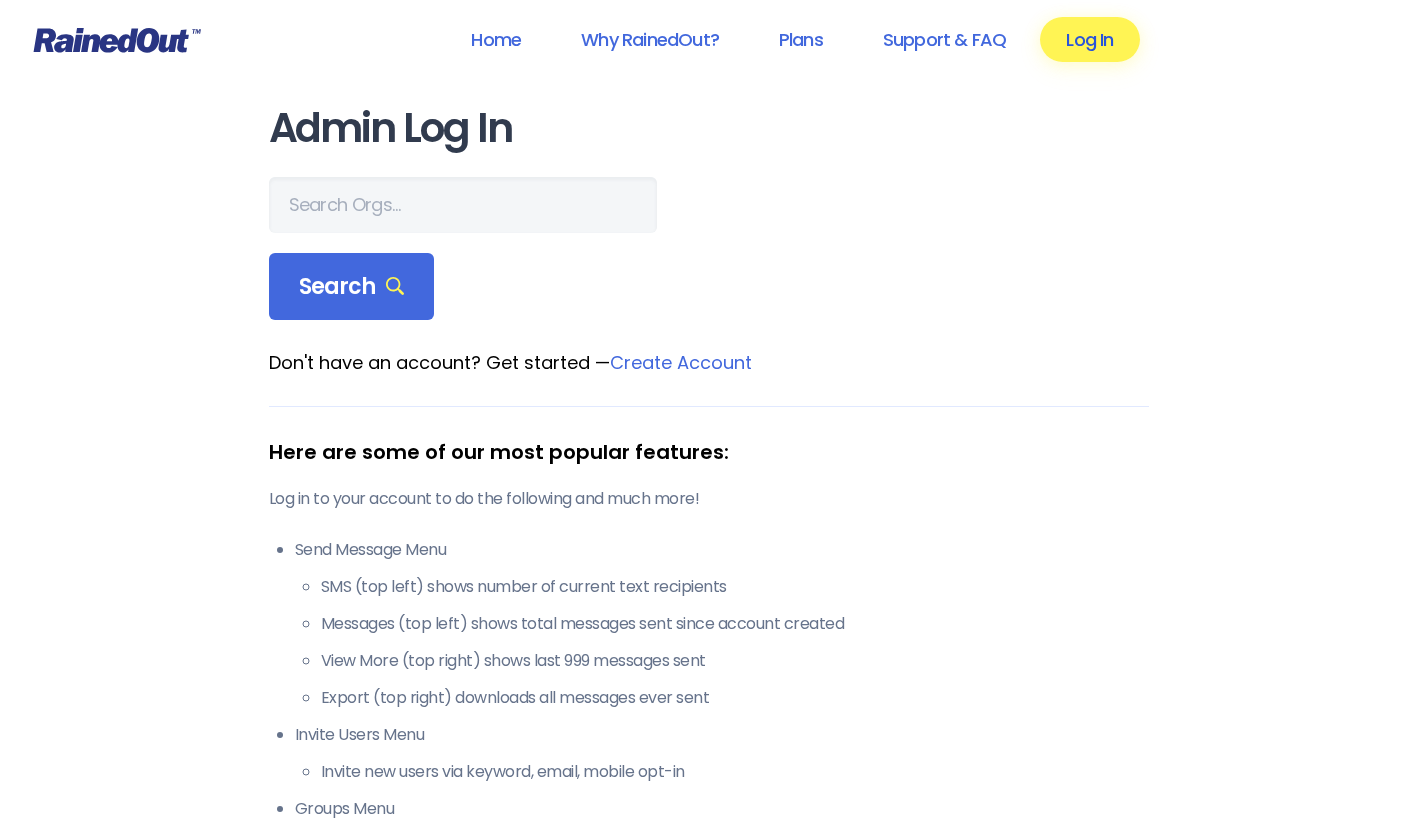 click on "Log In" at bounding box center (1089, 39) 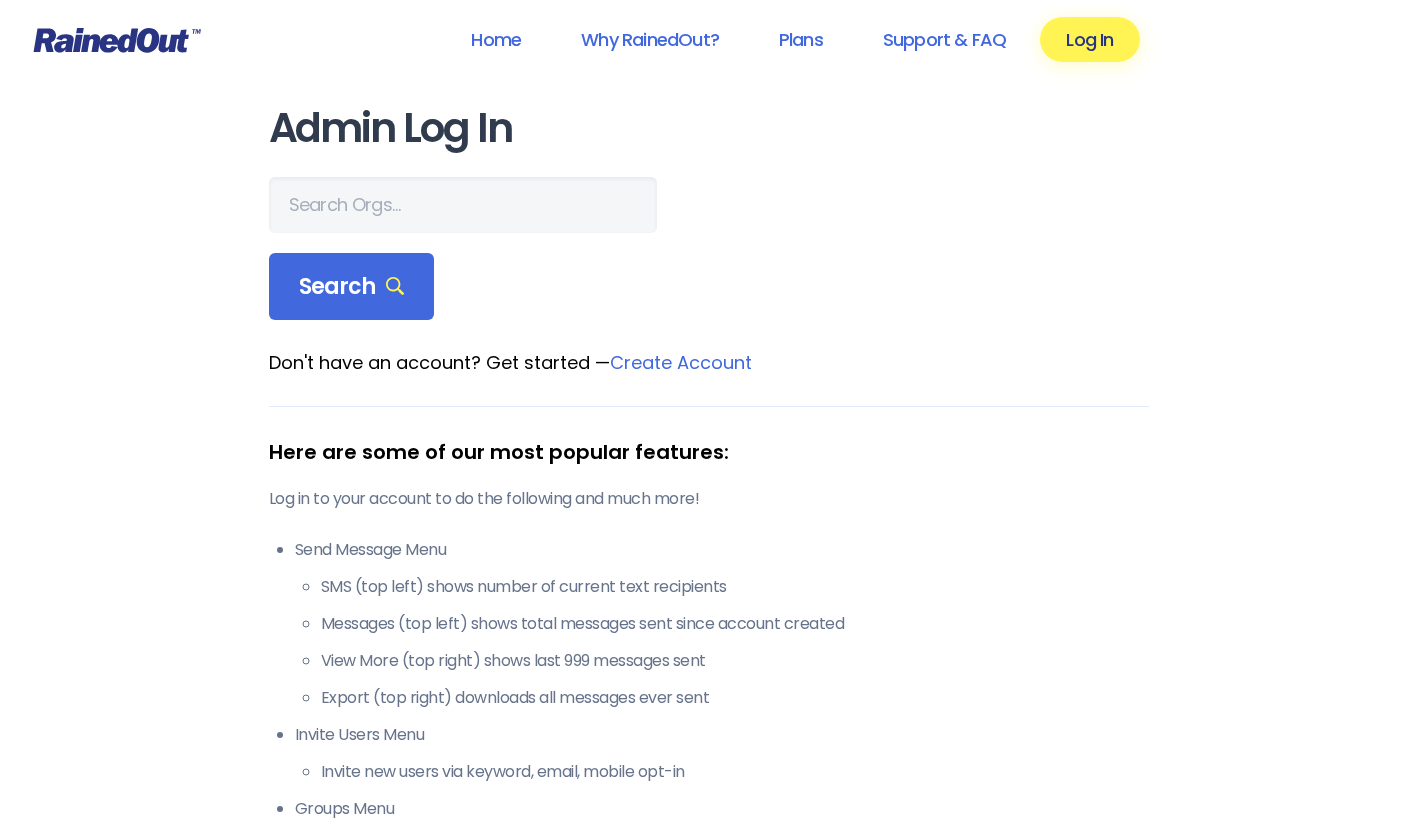 click on "Create Account" at bounding box center (681, 362) 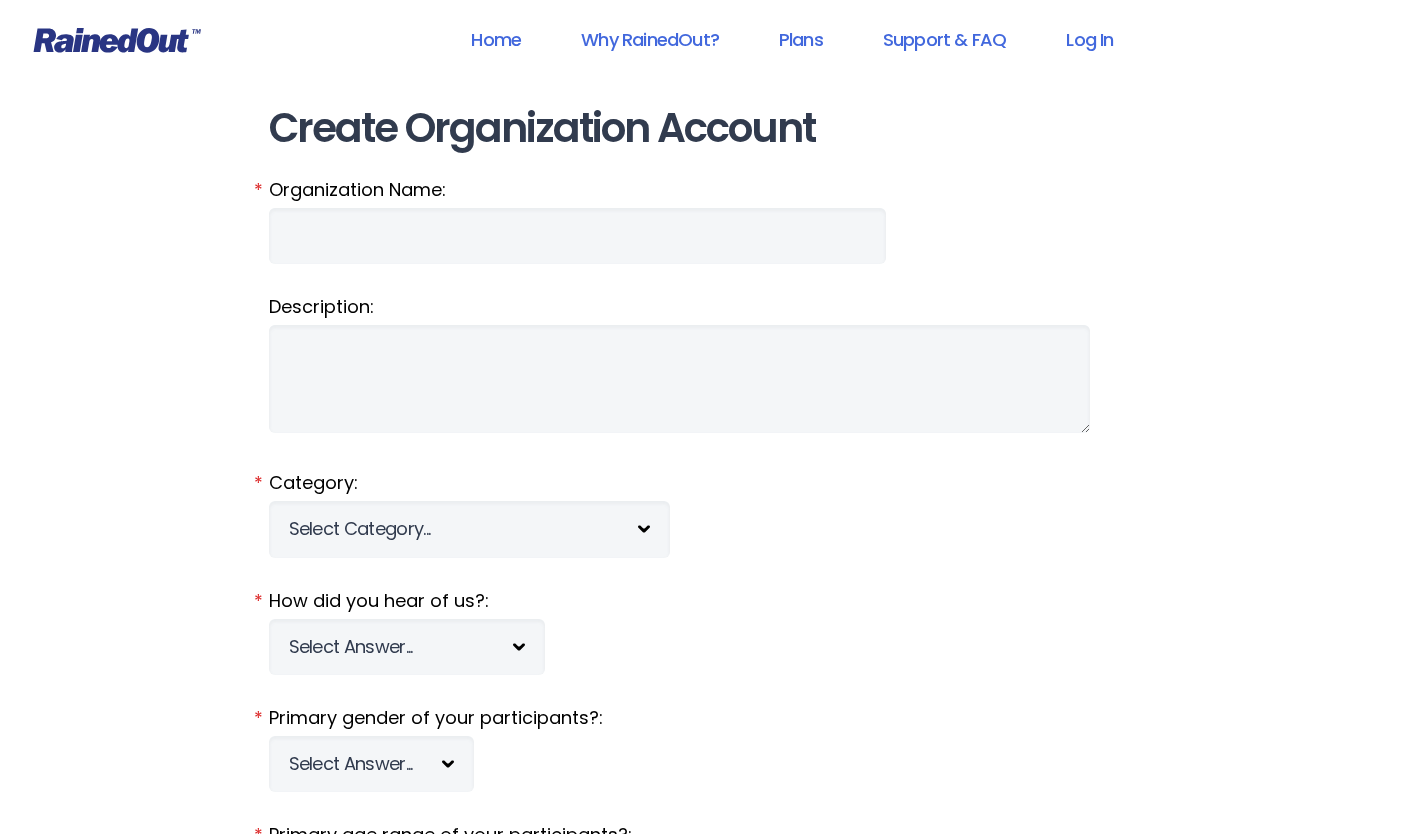 type on "CreeksidePool" 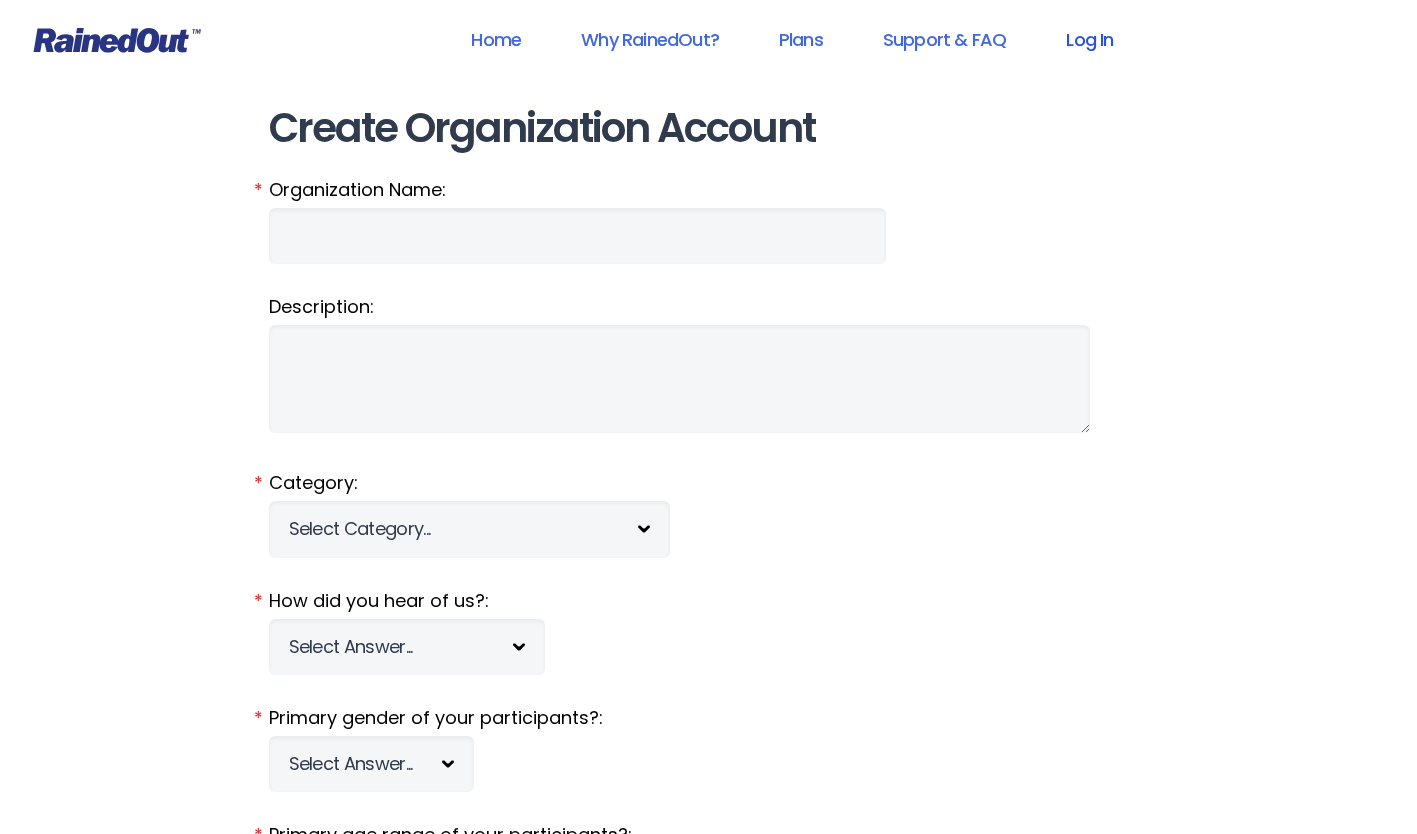 click on "Log In" at bounding box center (1089, 39) 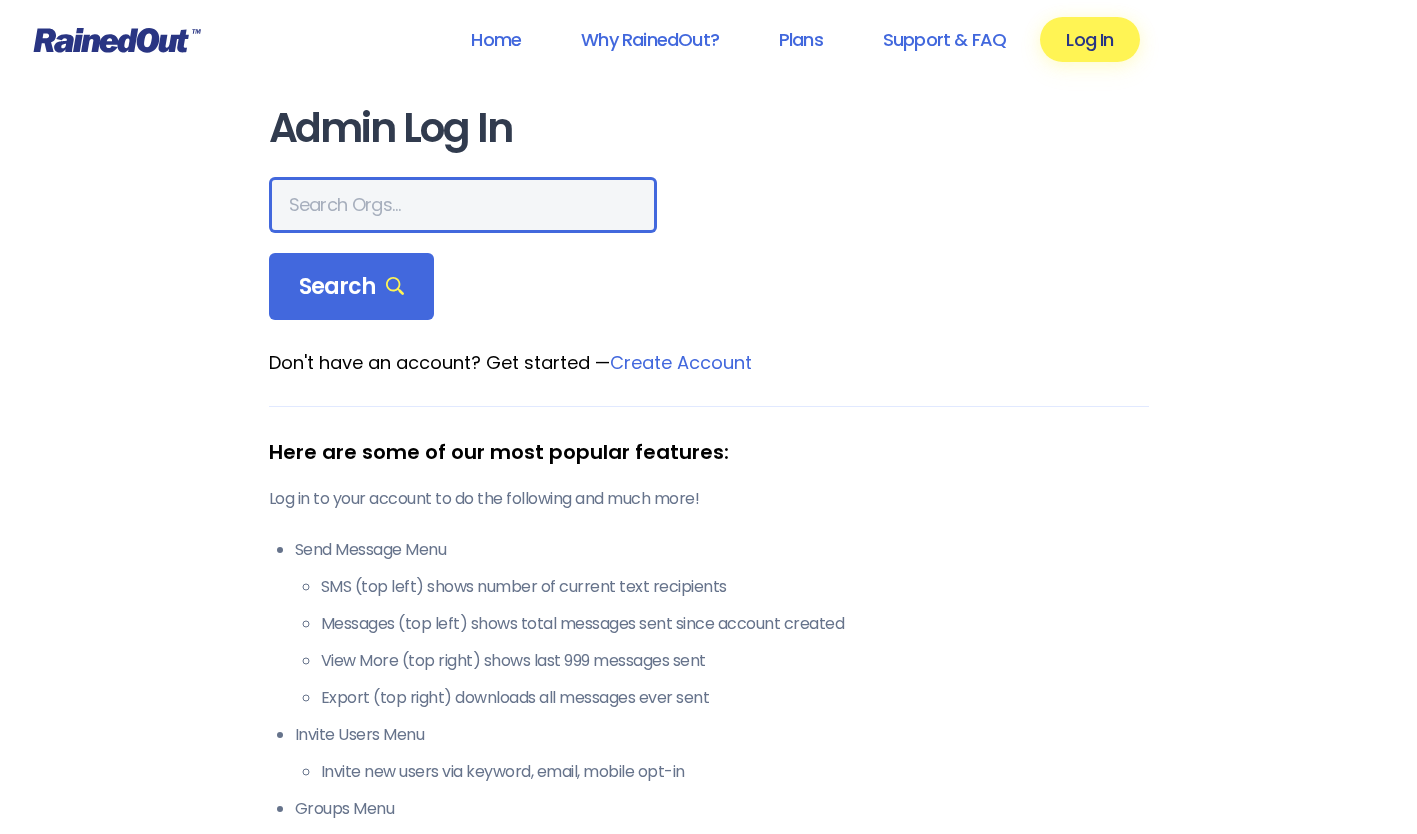 click at bounding box center [463, 205] 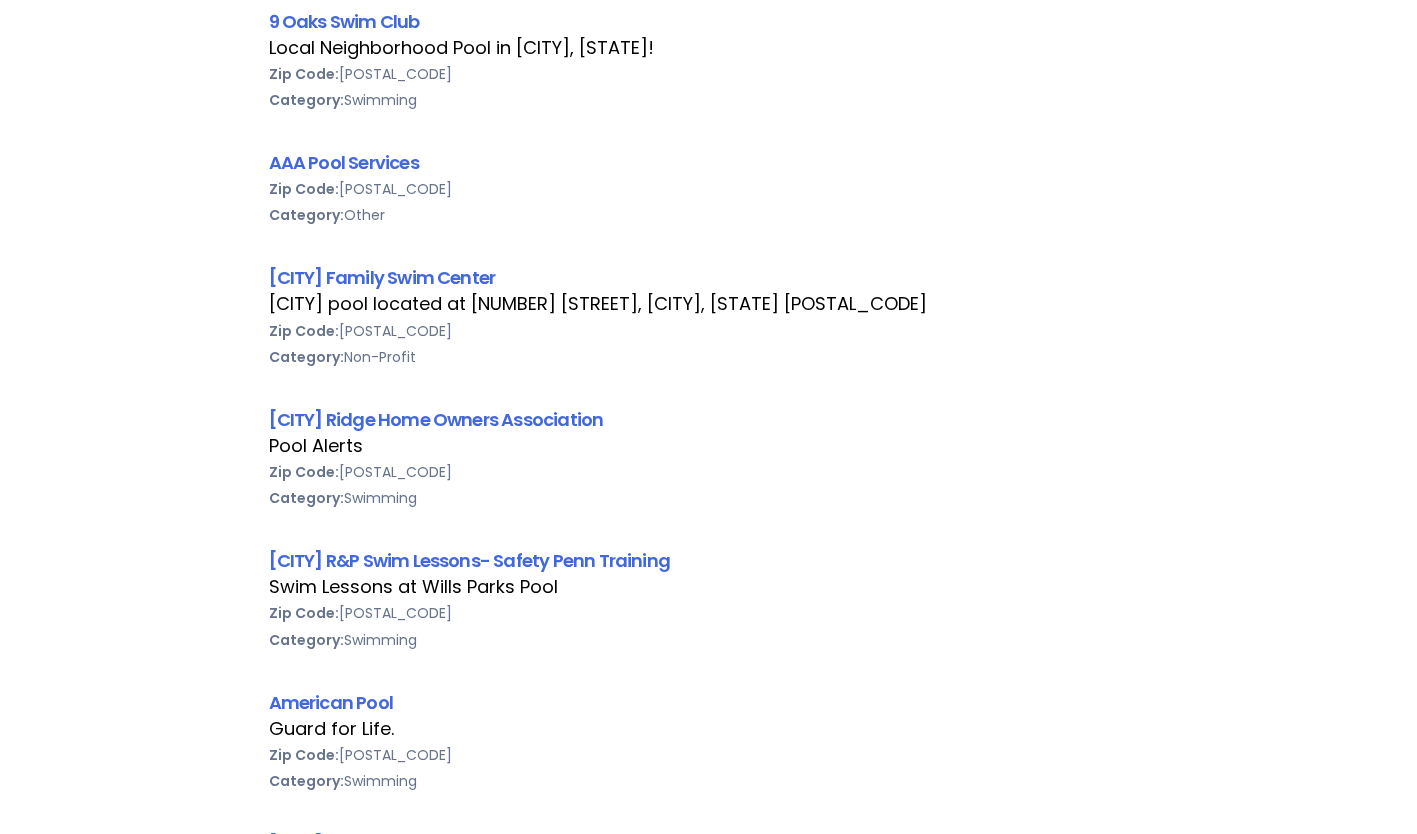 scroll, scrollTop: 0, scrollLeft: 0, axis: both 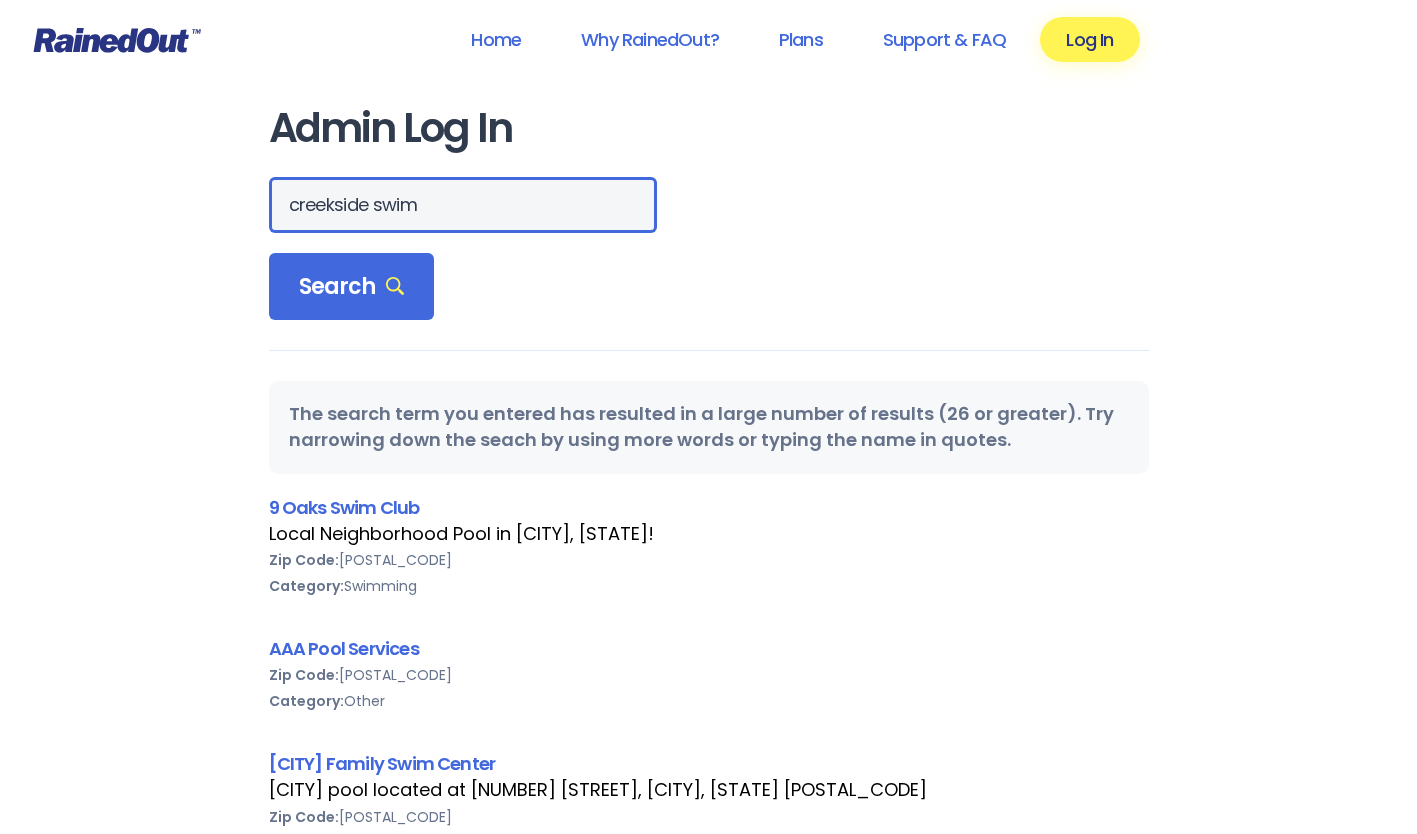 type on "creekside swim" 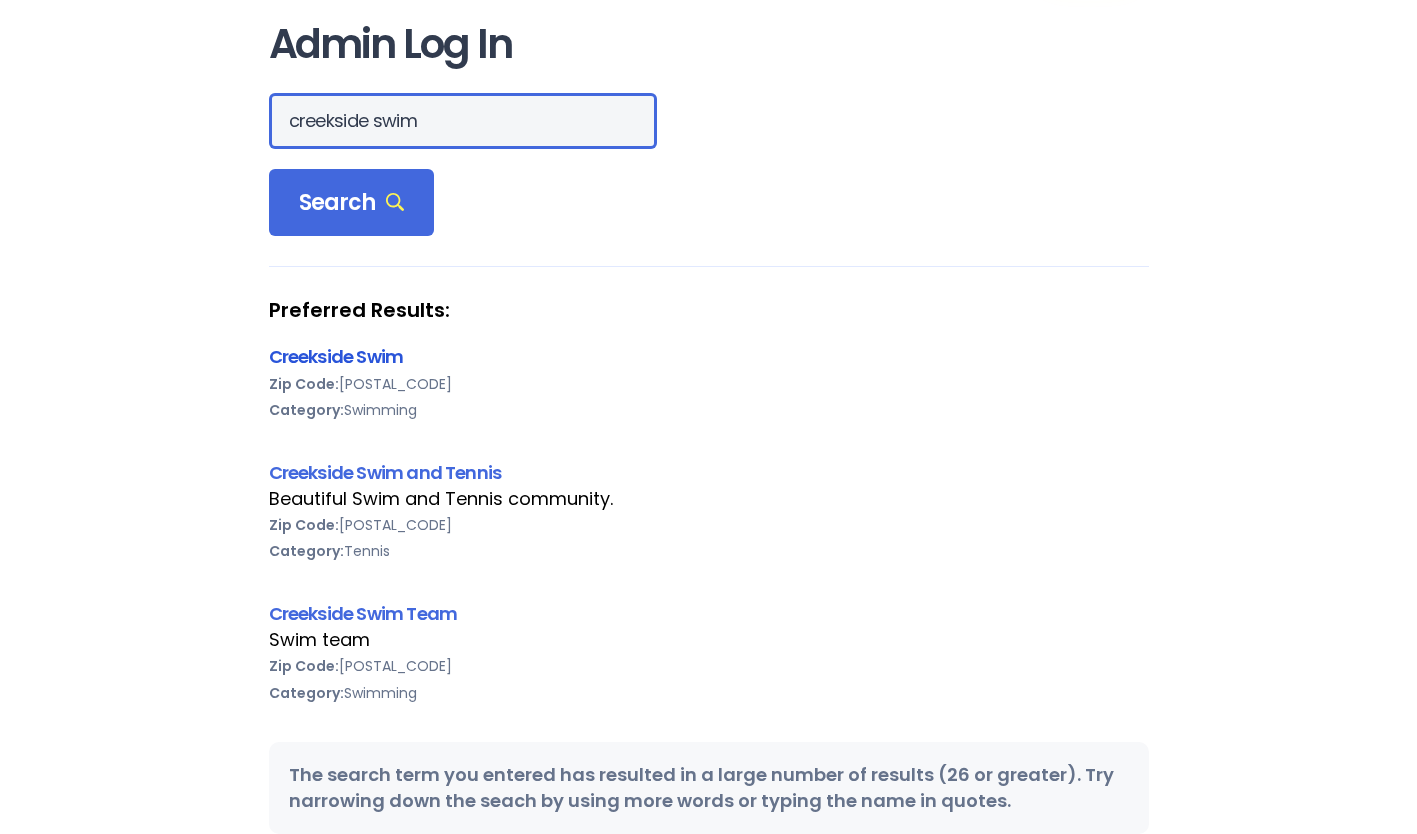 scroll, scrollTop: 11, scrollLeft: 0, axis: vertical 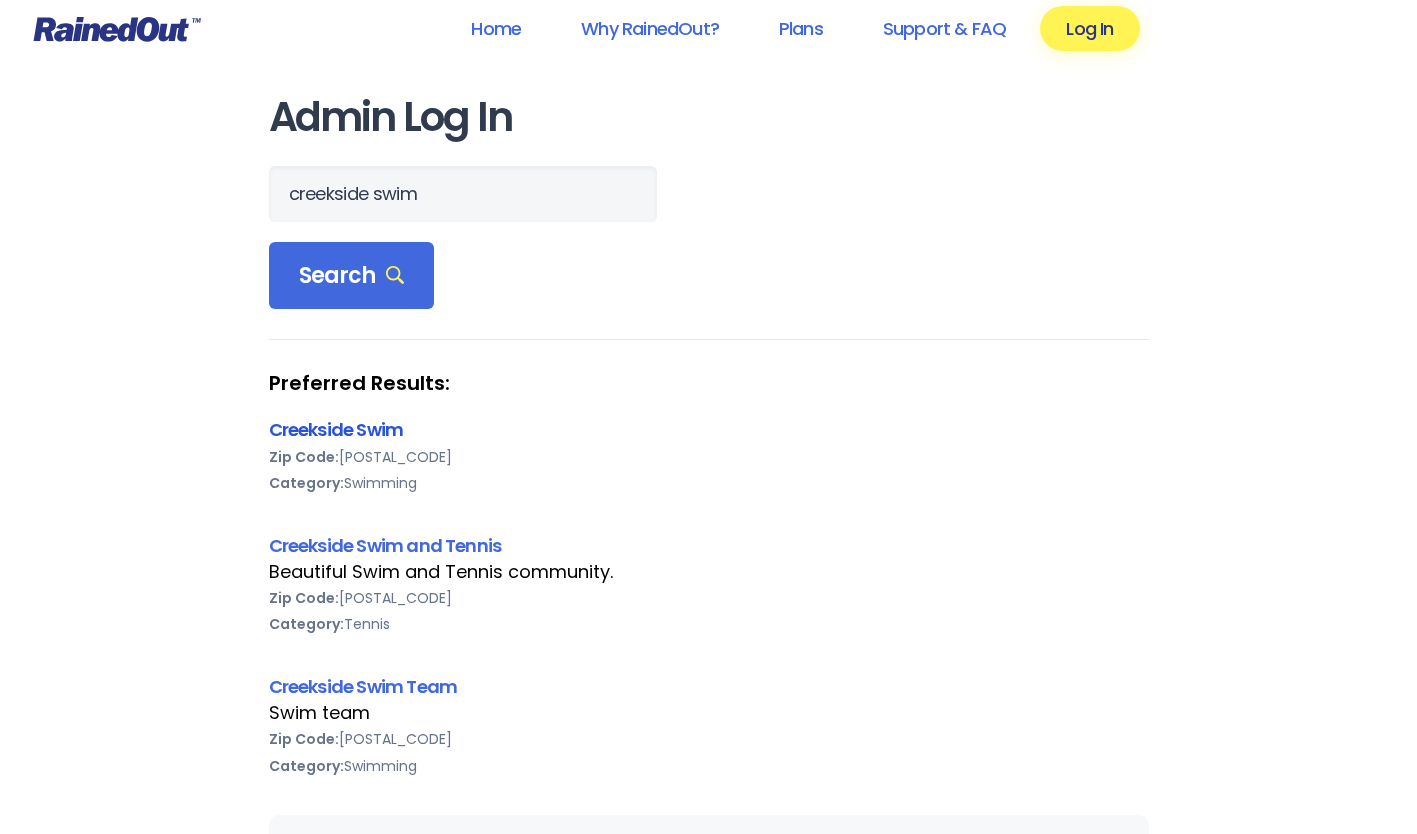 click on "Creekside Swim" at bounding box center [336, 429] 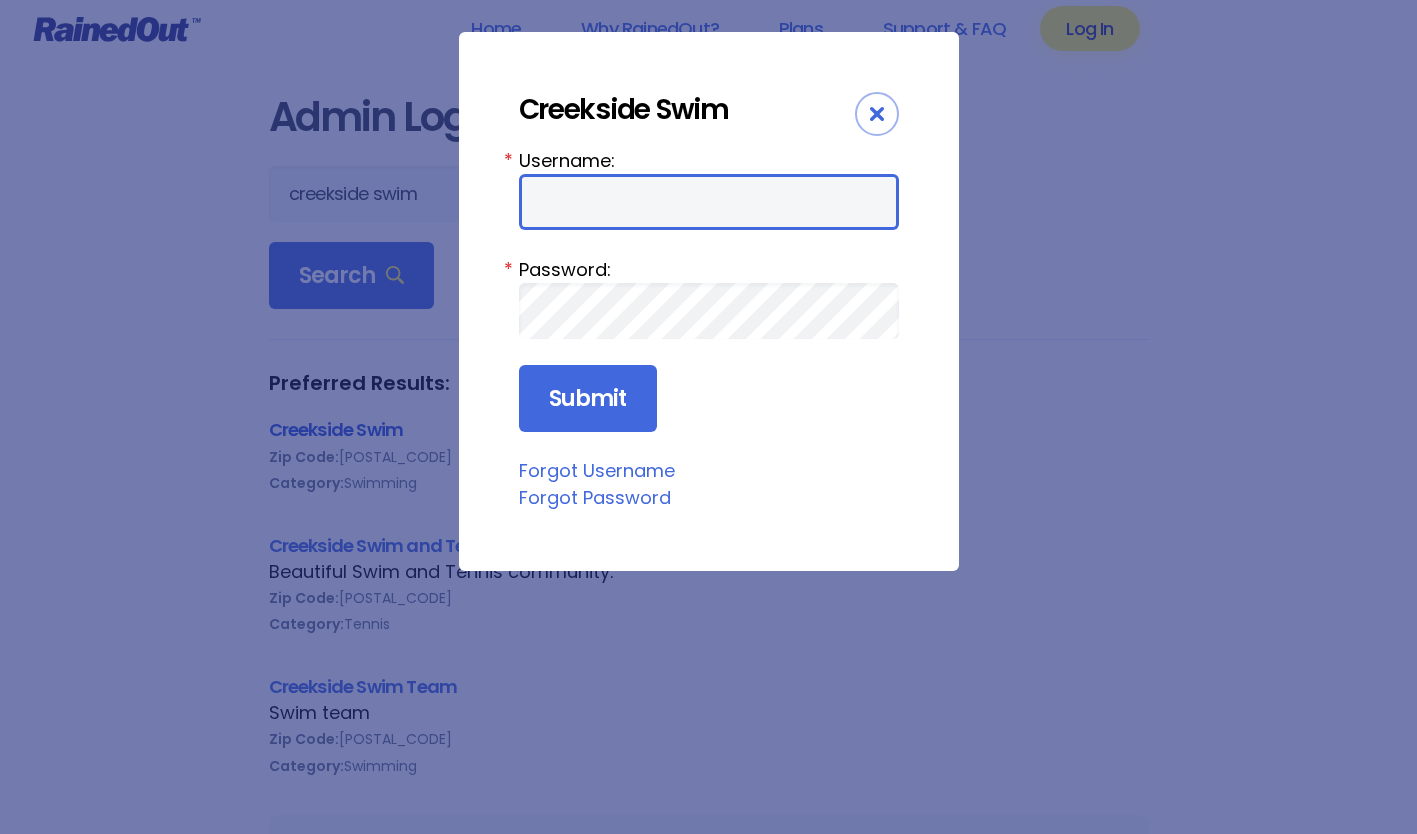 type on "CreeksidePool" 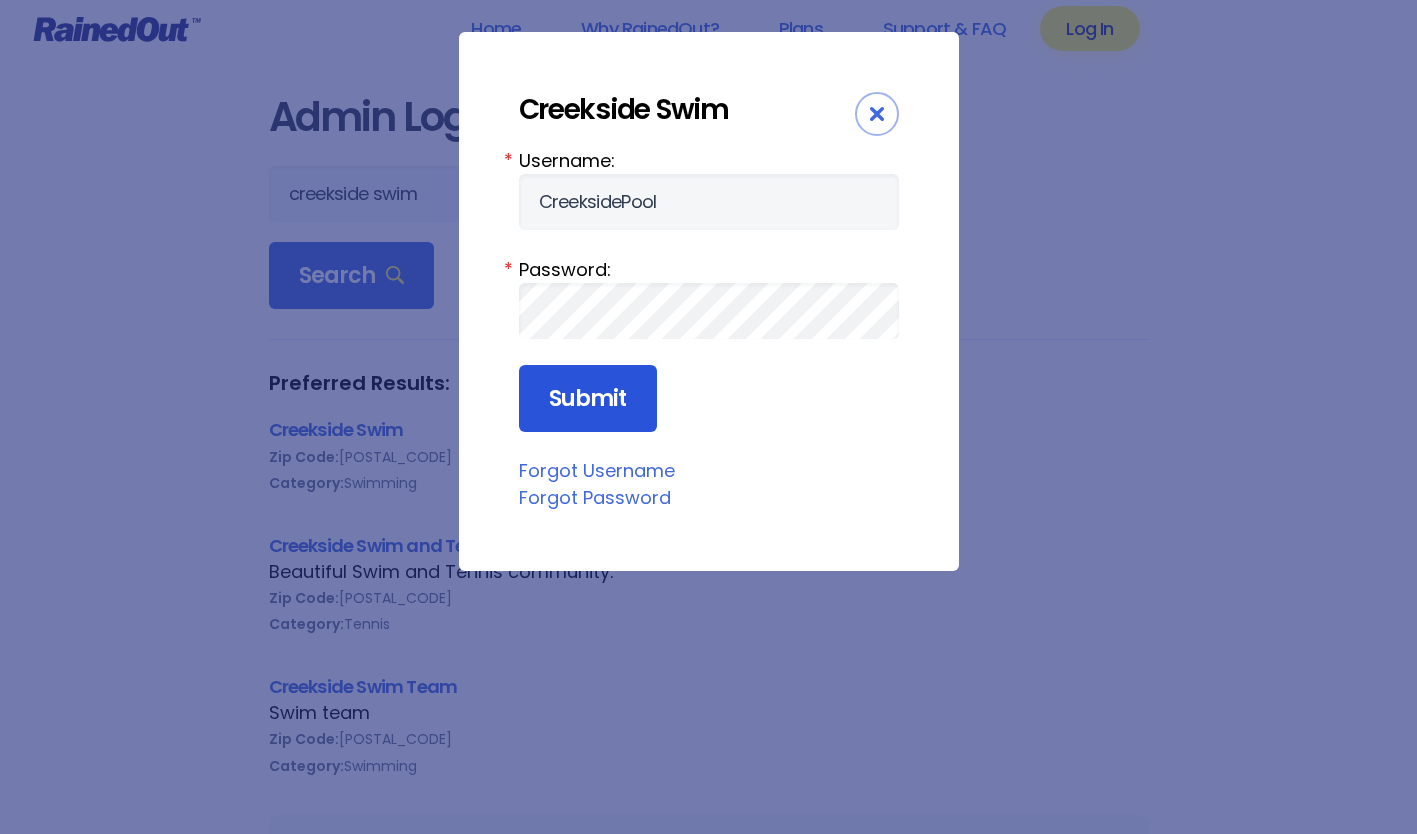 click on "Submit" at bounding box center (588, 399) 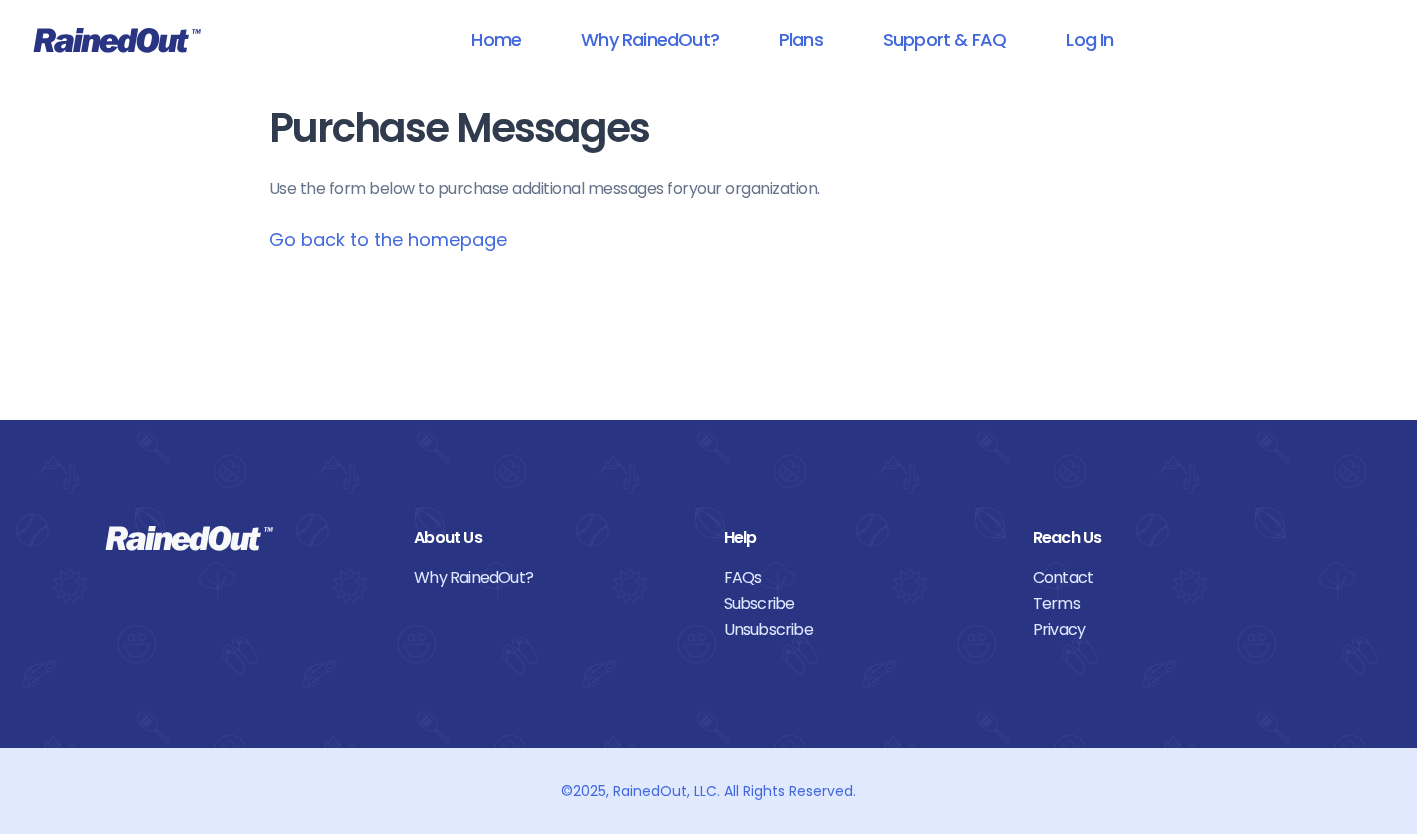 scroll, scrollTop: 0, scrollLeft: 0, axis: both 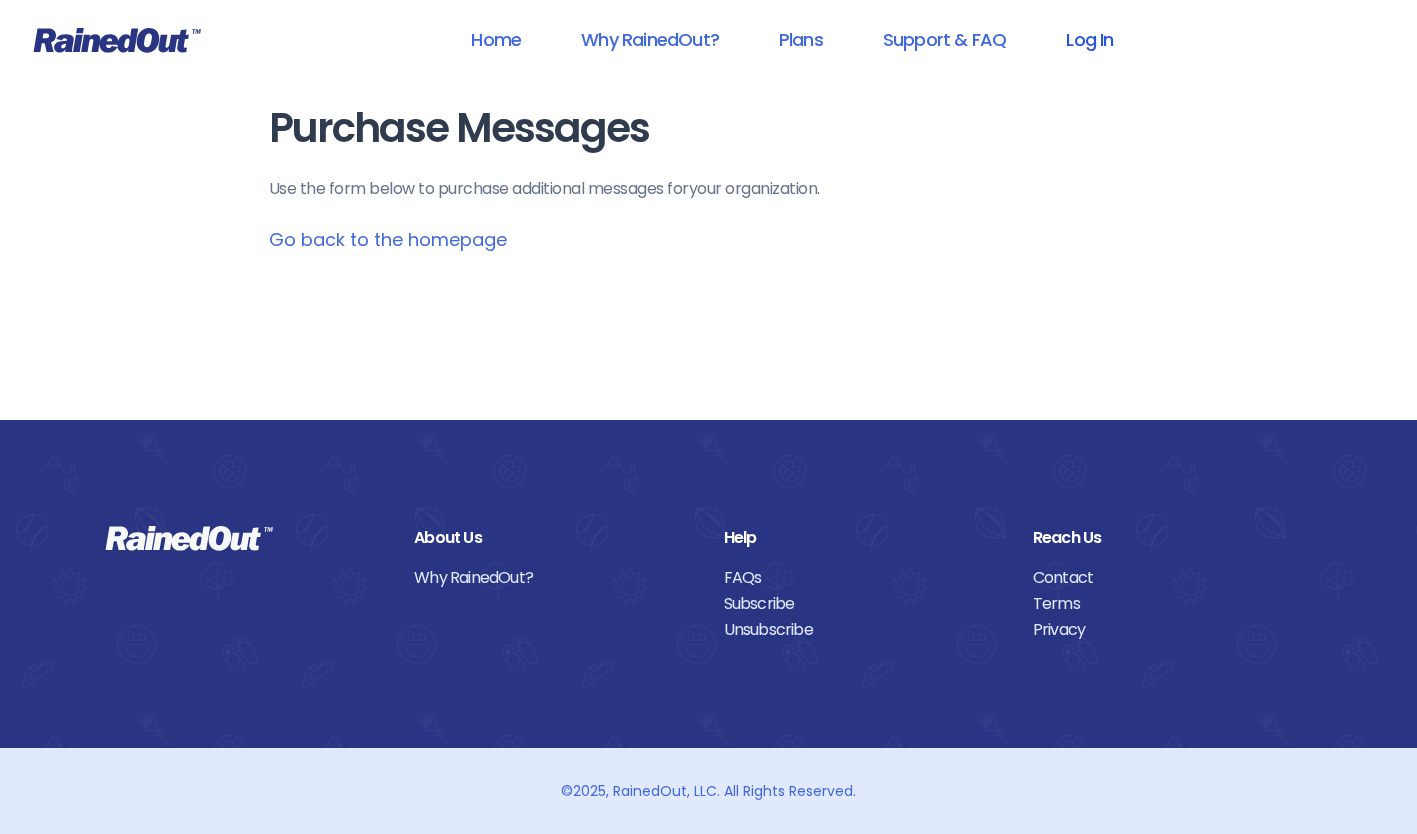 click on "Log In" at bounding box center [1089, 39] 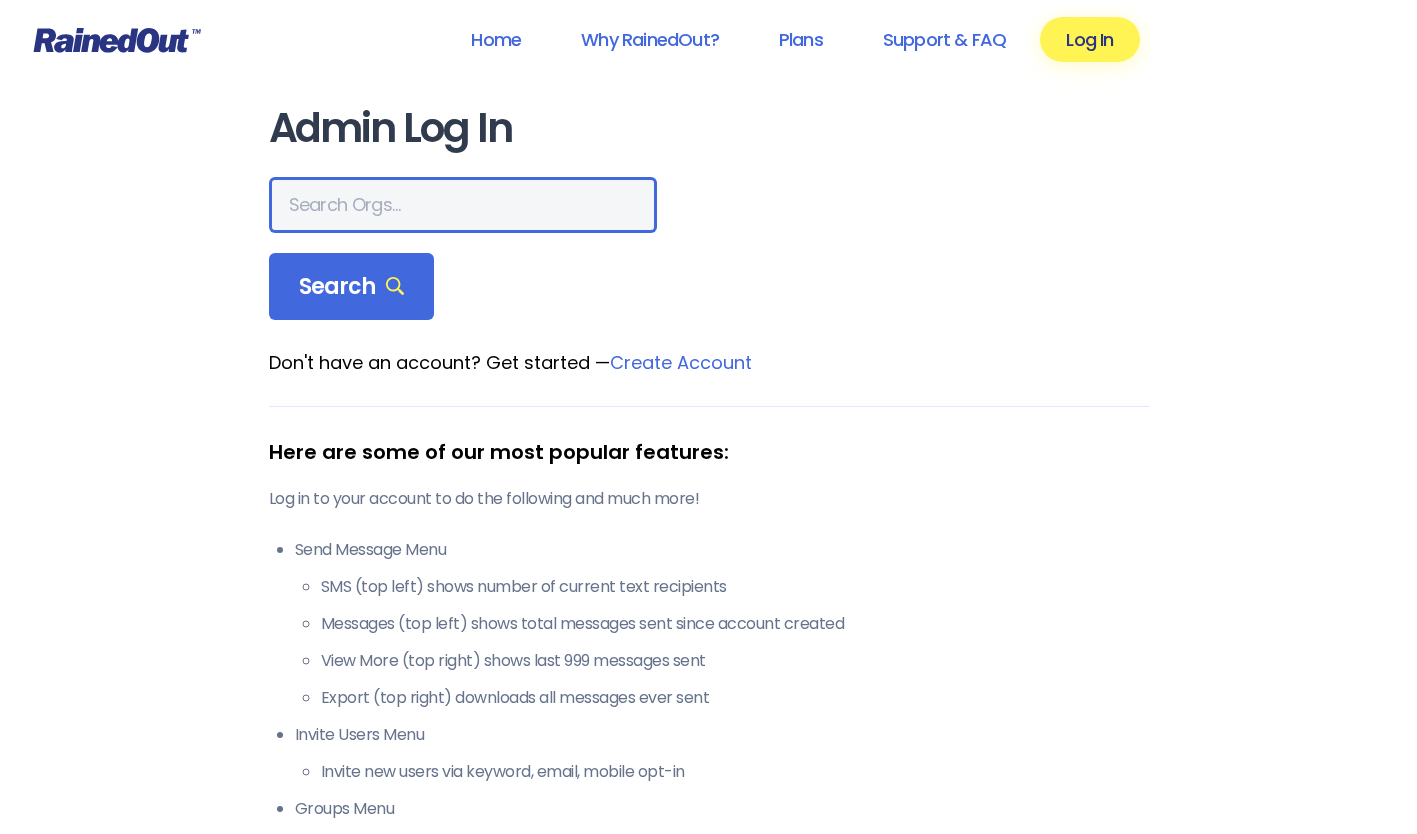 click at bounding box center [463, 205] 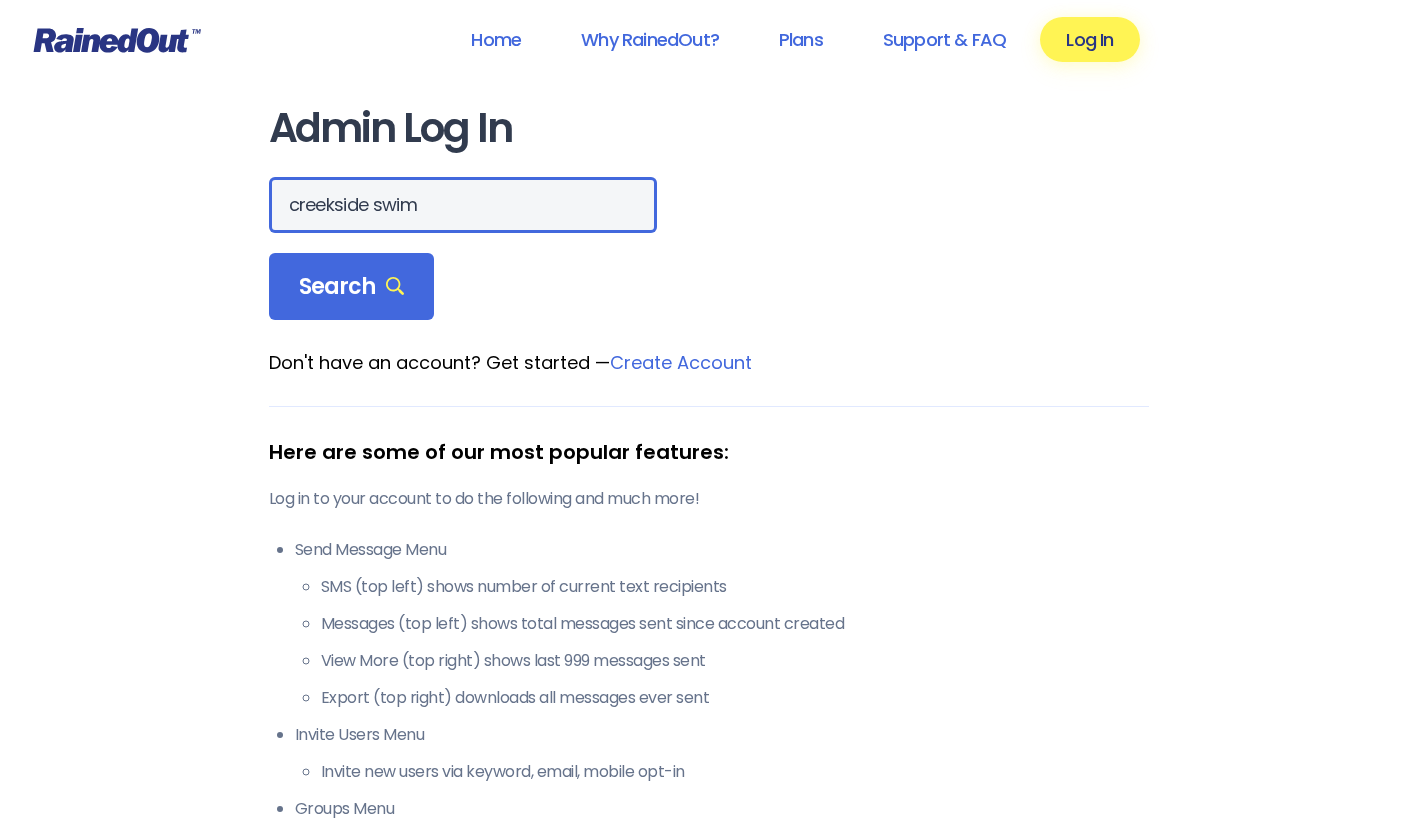 type on "creekside swim" 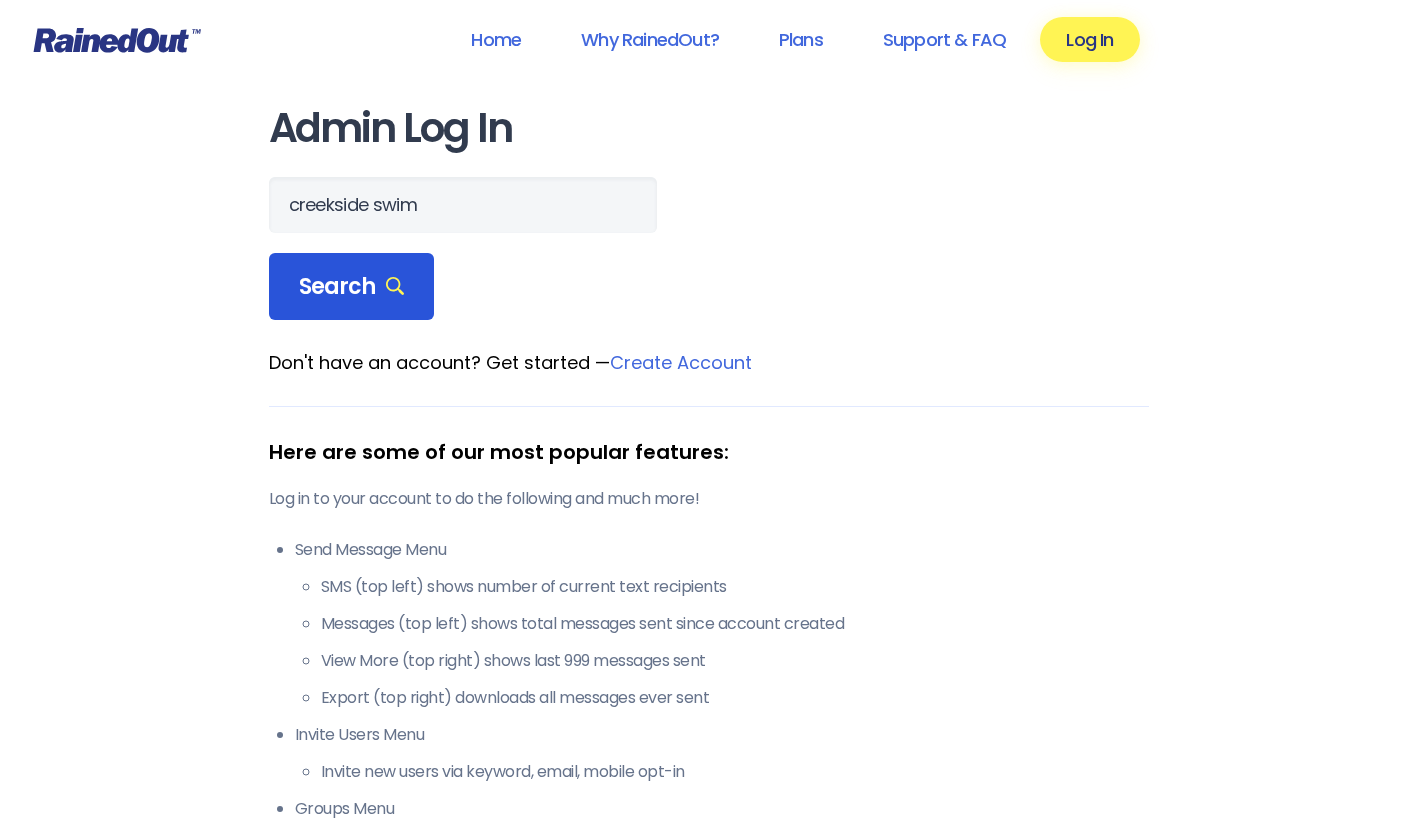 click on "Search" at bounding box center [352, 287] 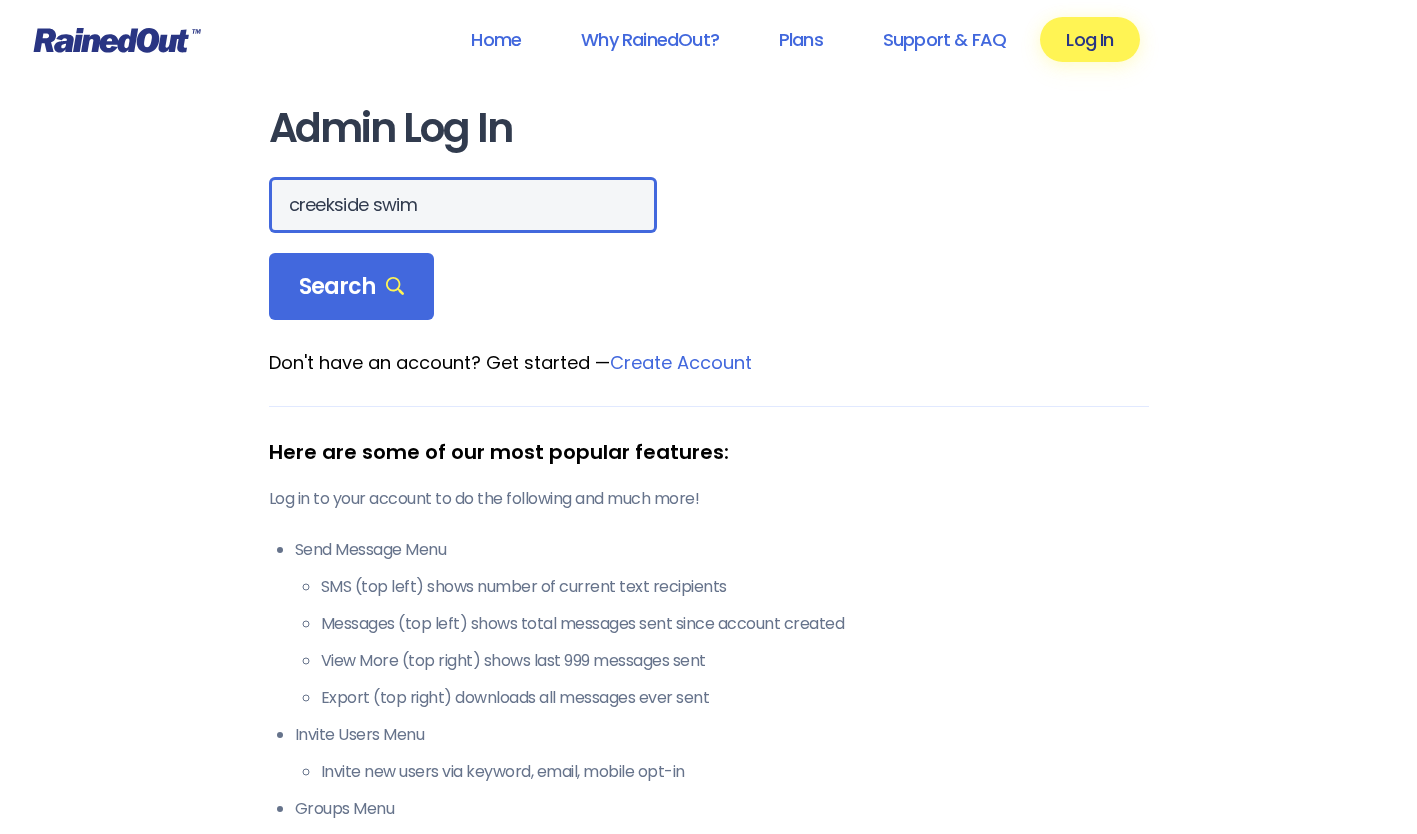 click on "creekside swim" at bounding box center (463, 205) 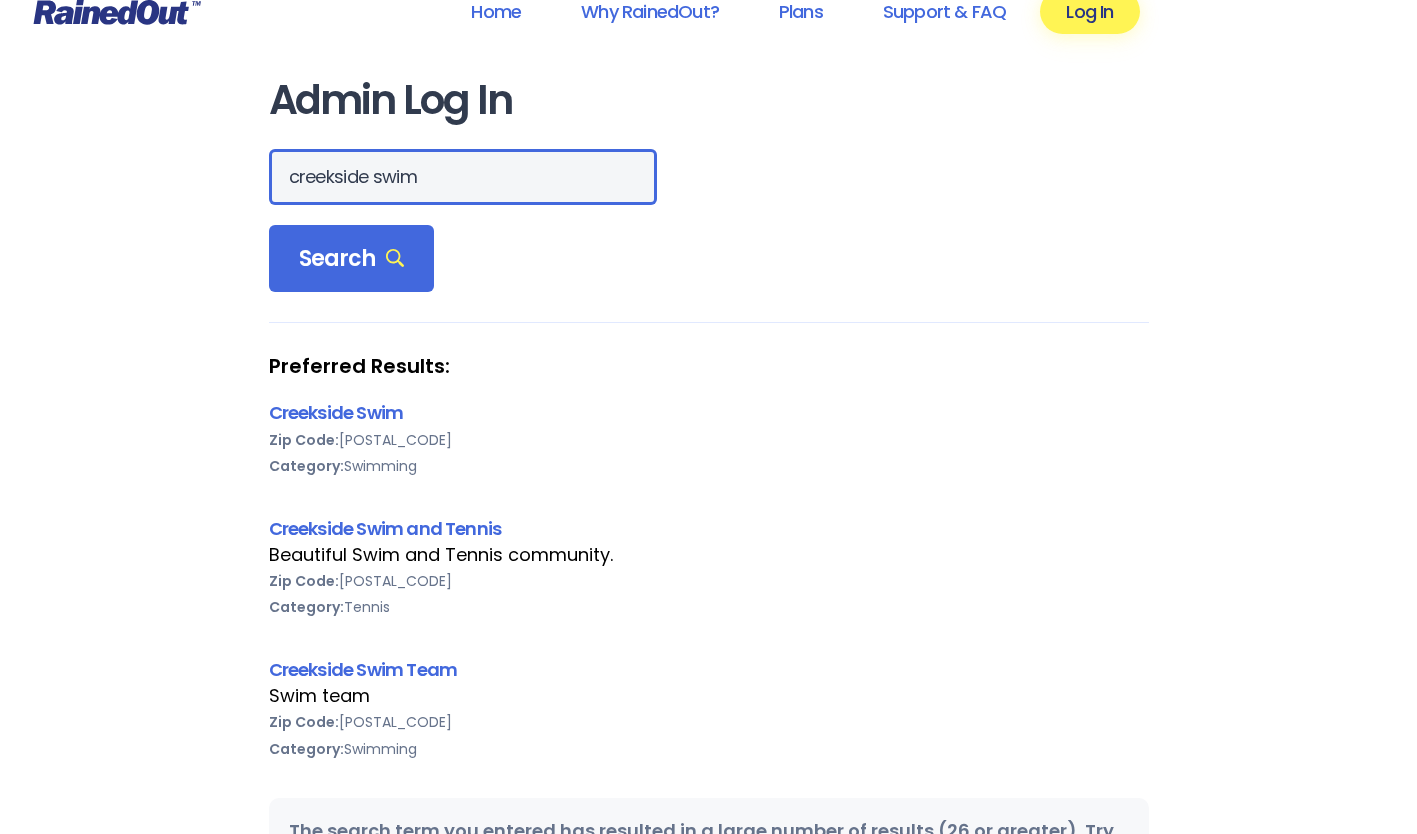 scroll, scrollTop: 29, scrollLeft: 0, axis: vertical 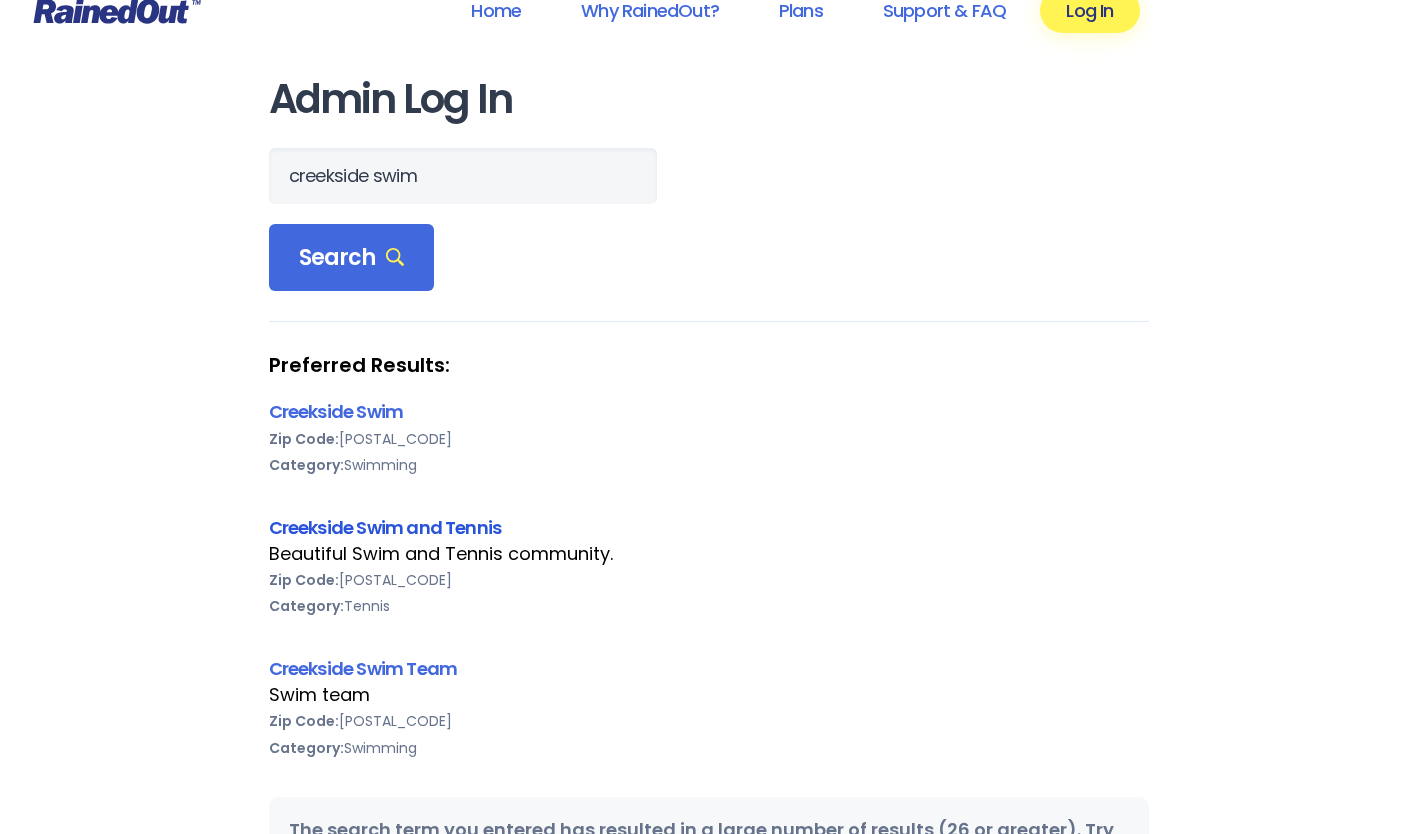 click on "Creekside Swim and Tennis" at bounding box center (385, 527) 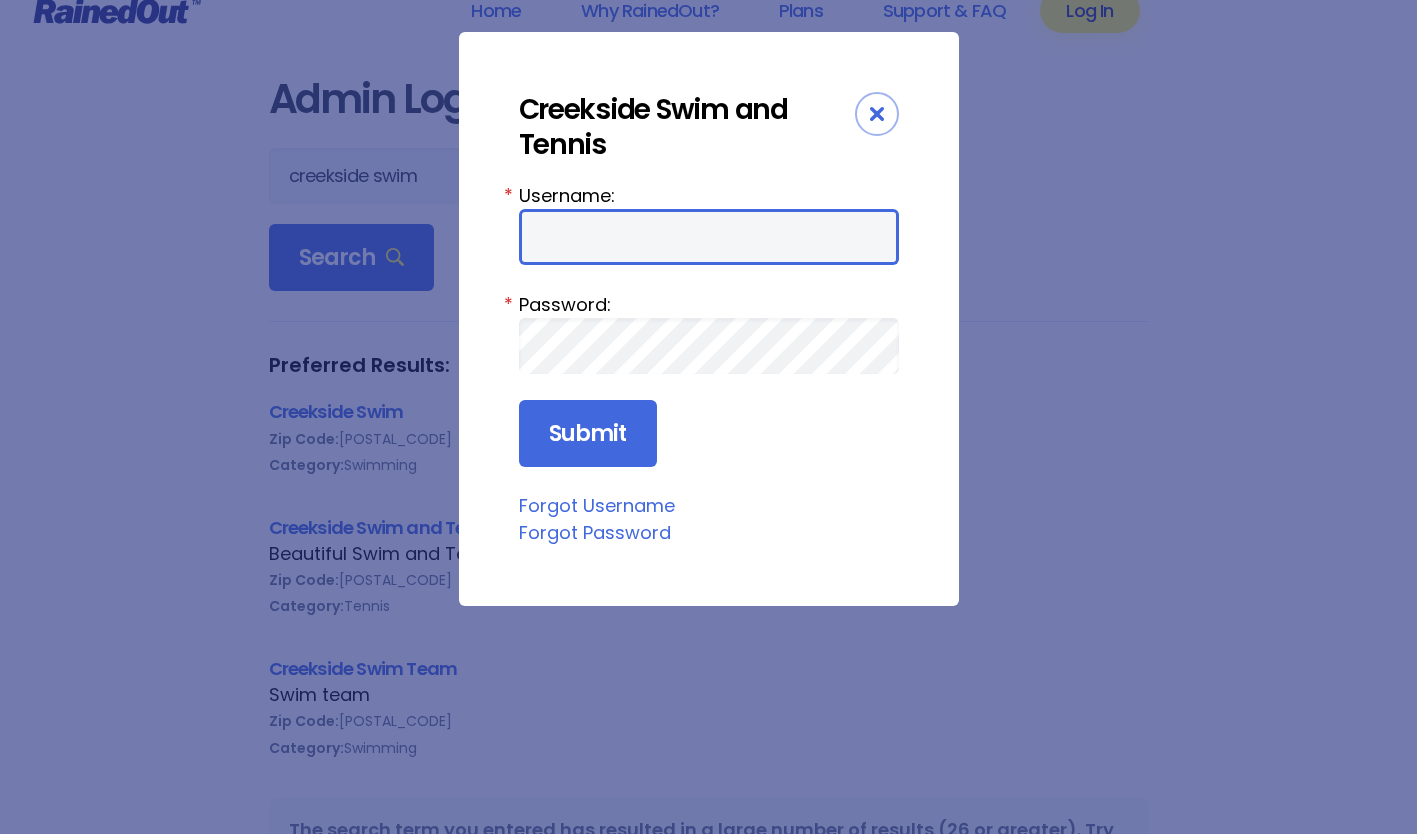 type on "CreeksidePool" 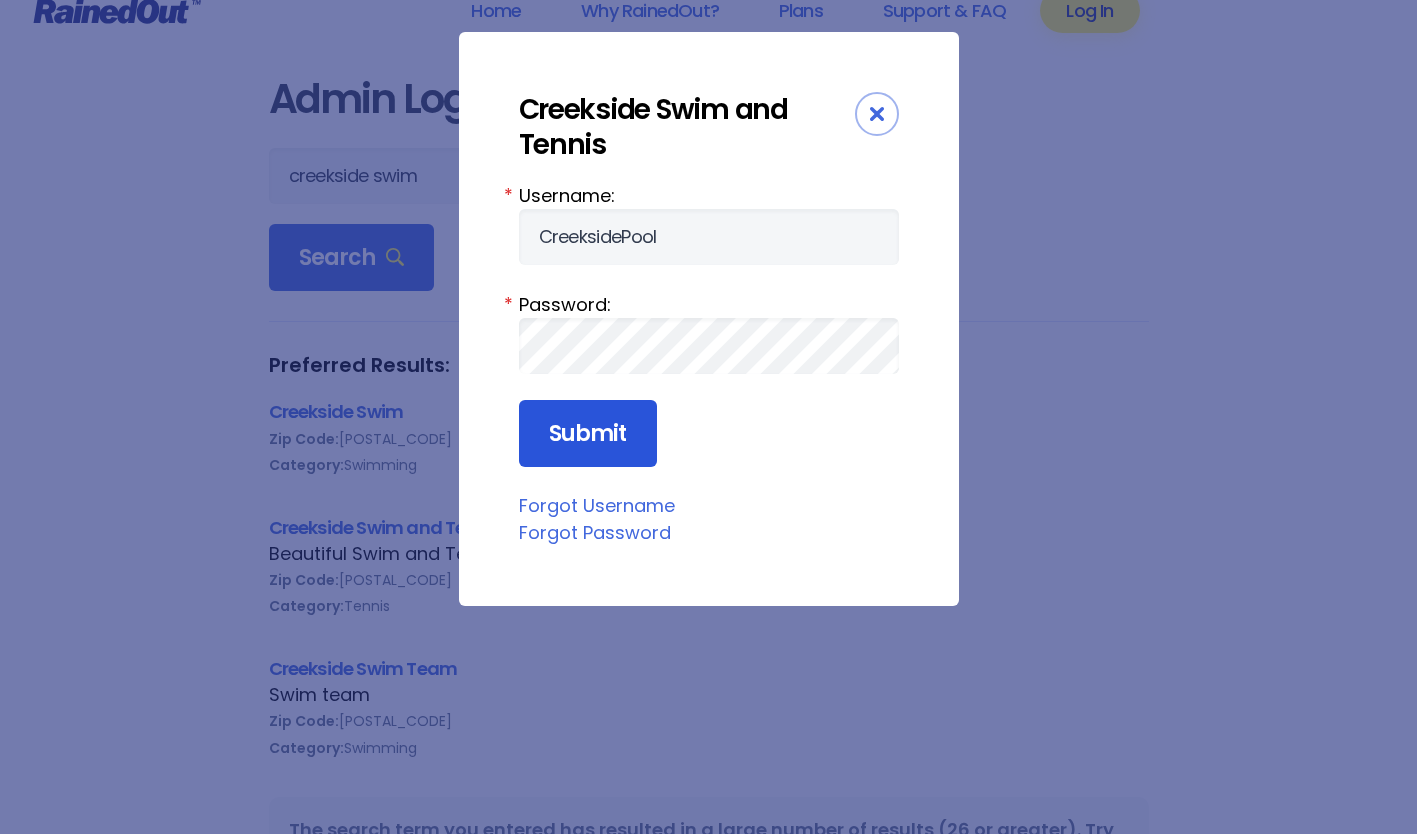 click on "Submit" at bounding box center (588, 434) 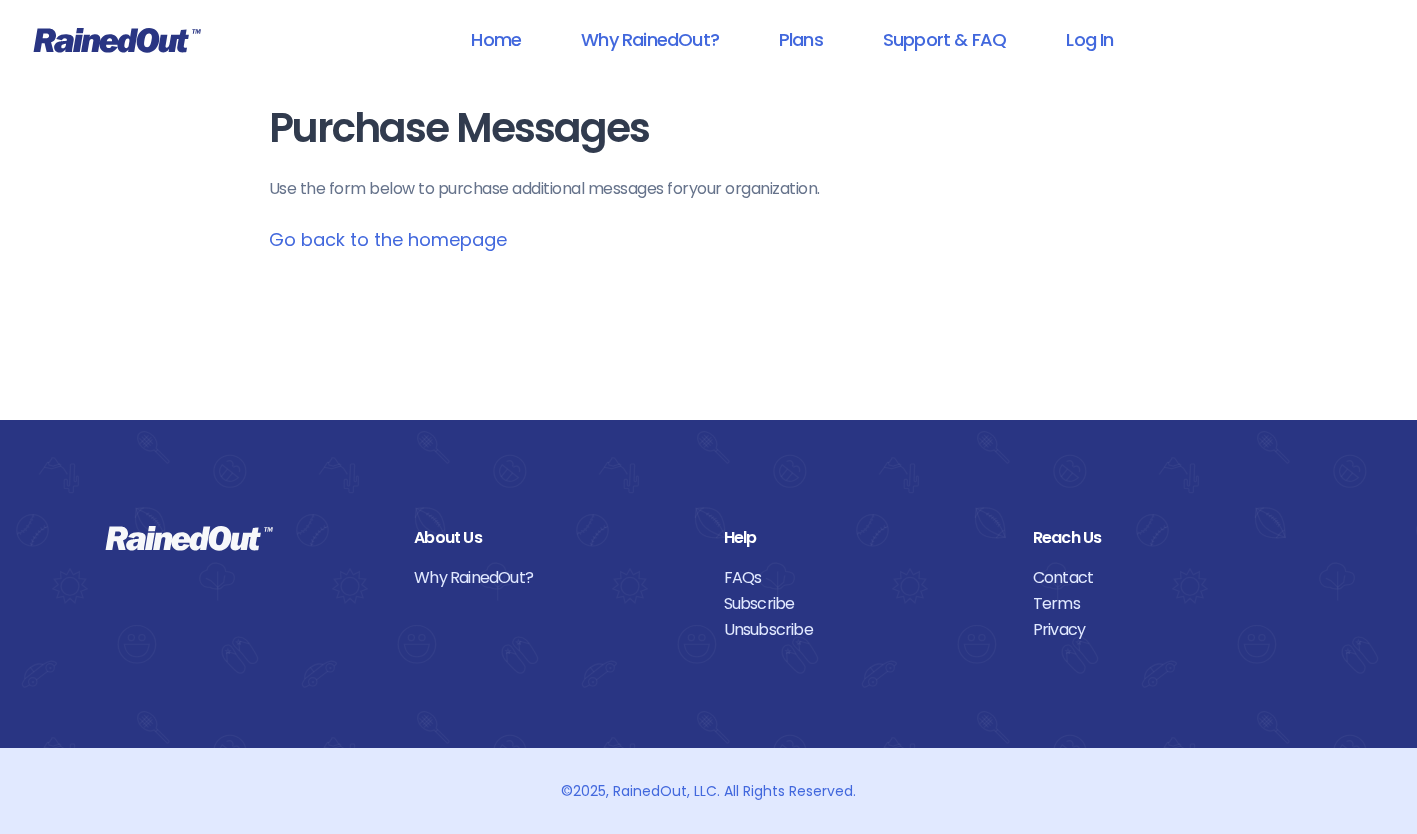 scroll, scrollTop: 0, scrollLeft: 0, axis: both 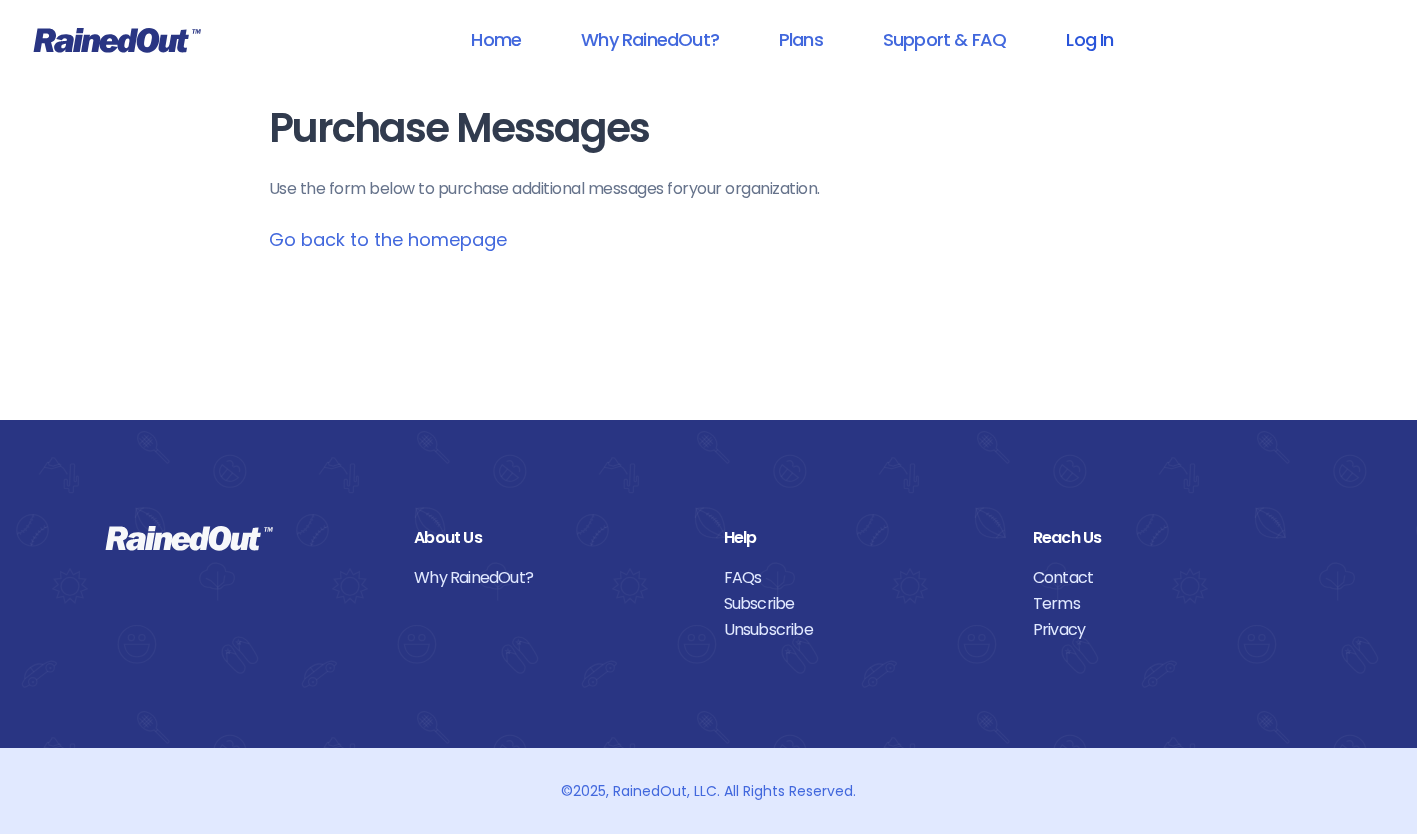 click on "Log In" at bounding box center (1089, 39) 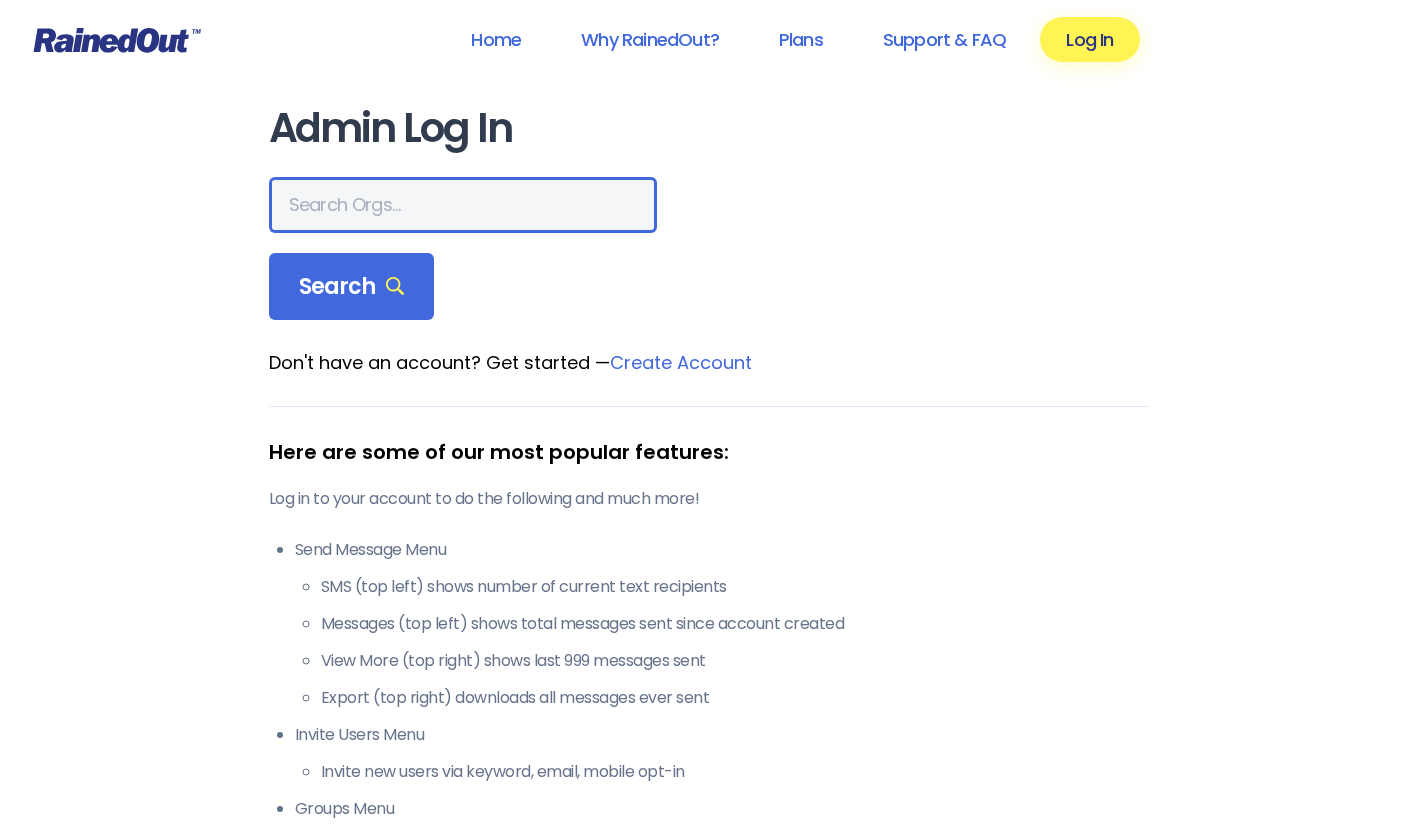 click at bounding box center [463, 205] 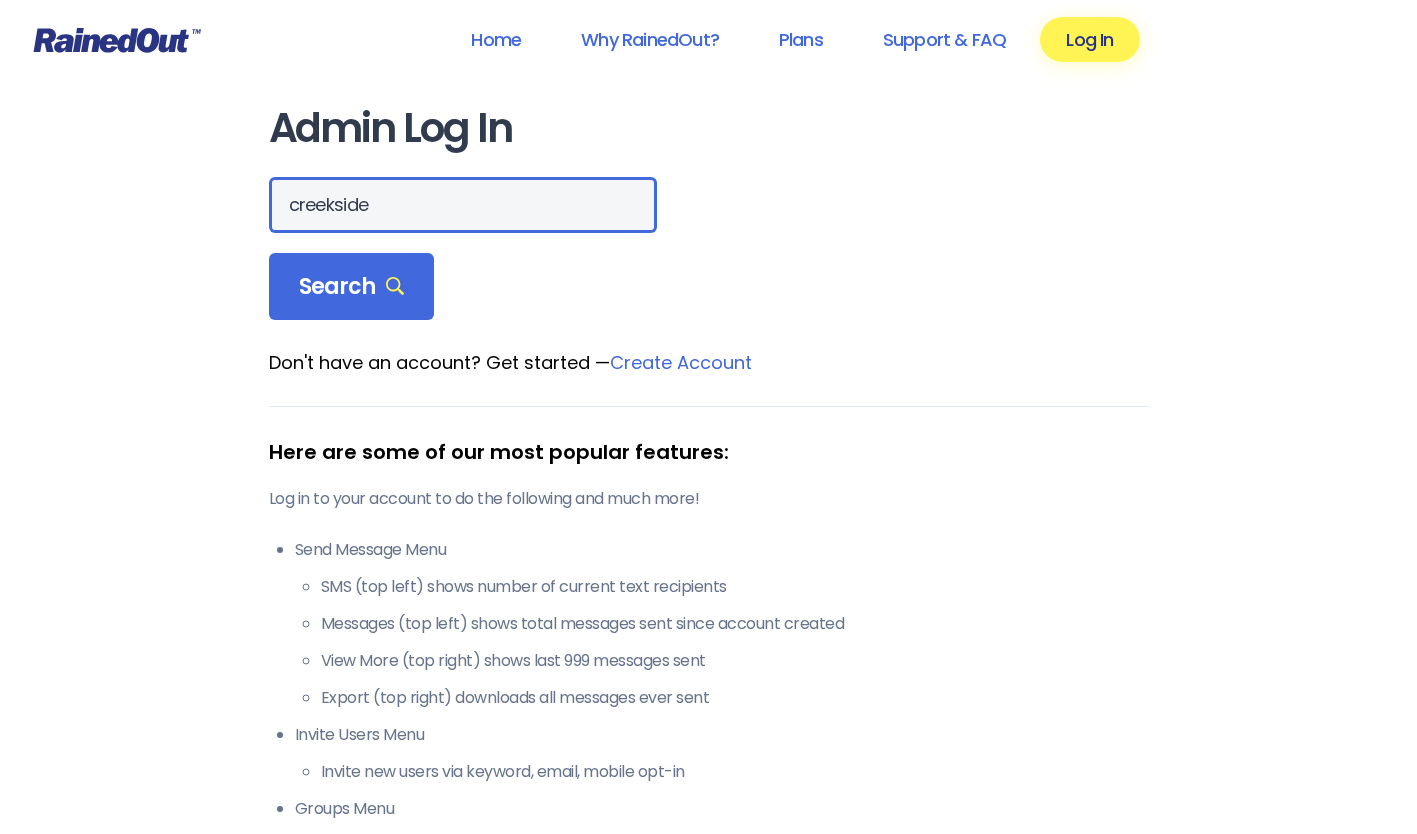 type on "creekside" 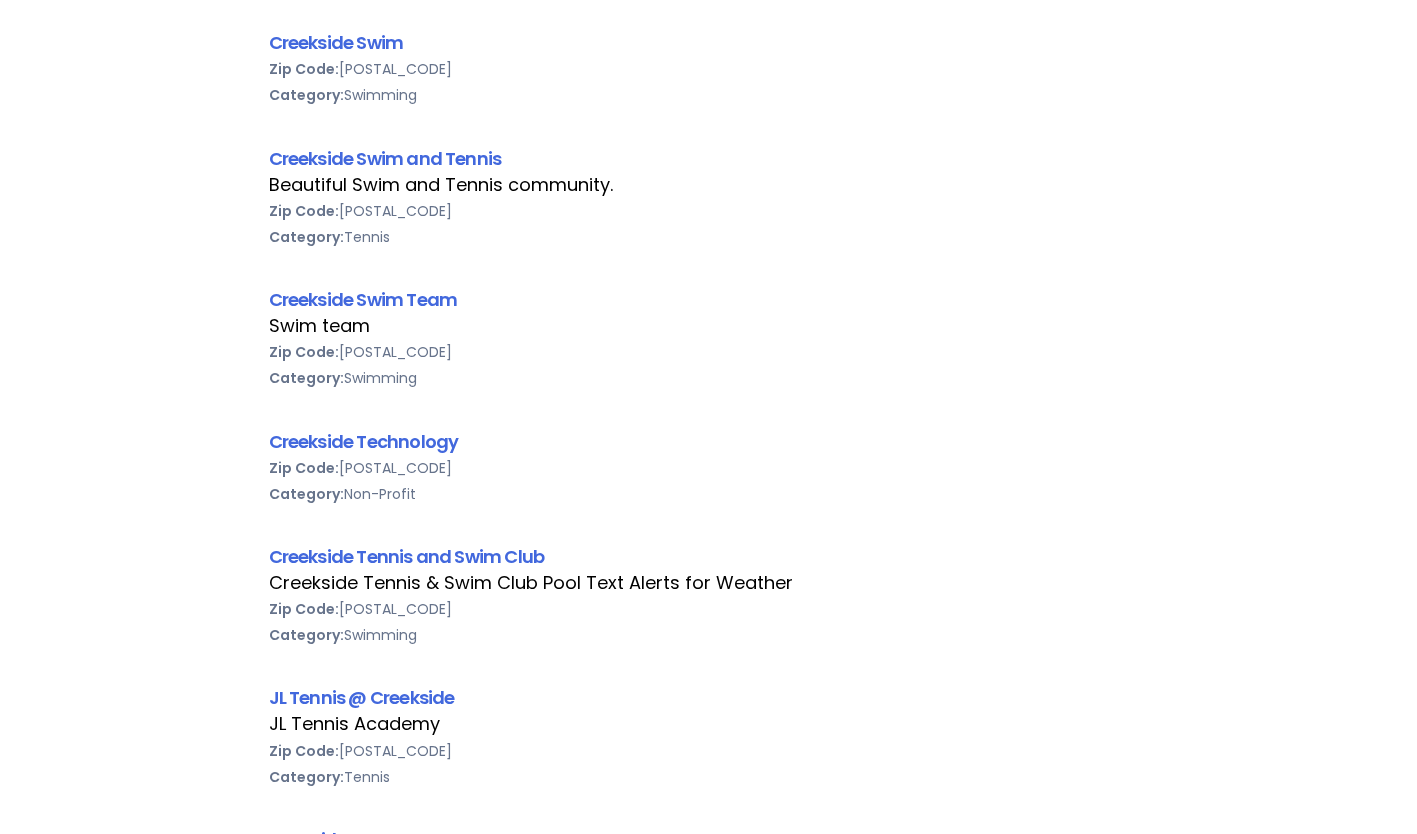 scroll, scrollTop: 1248, scrollLeft: 0, axis: vertical 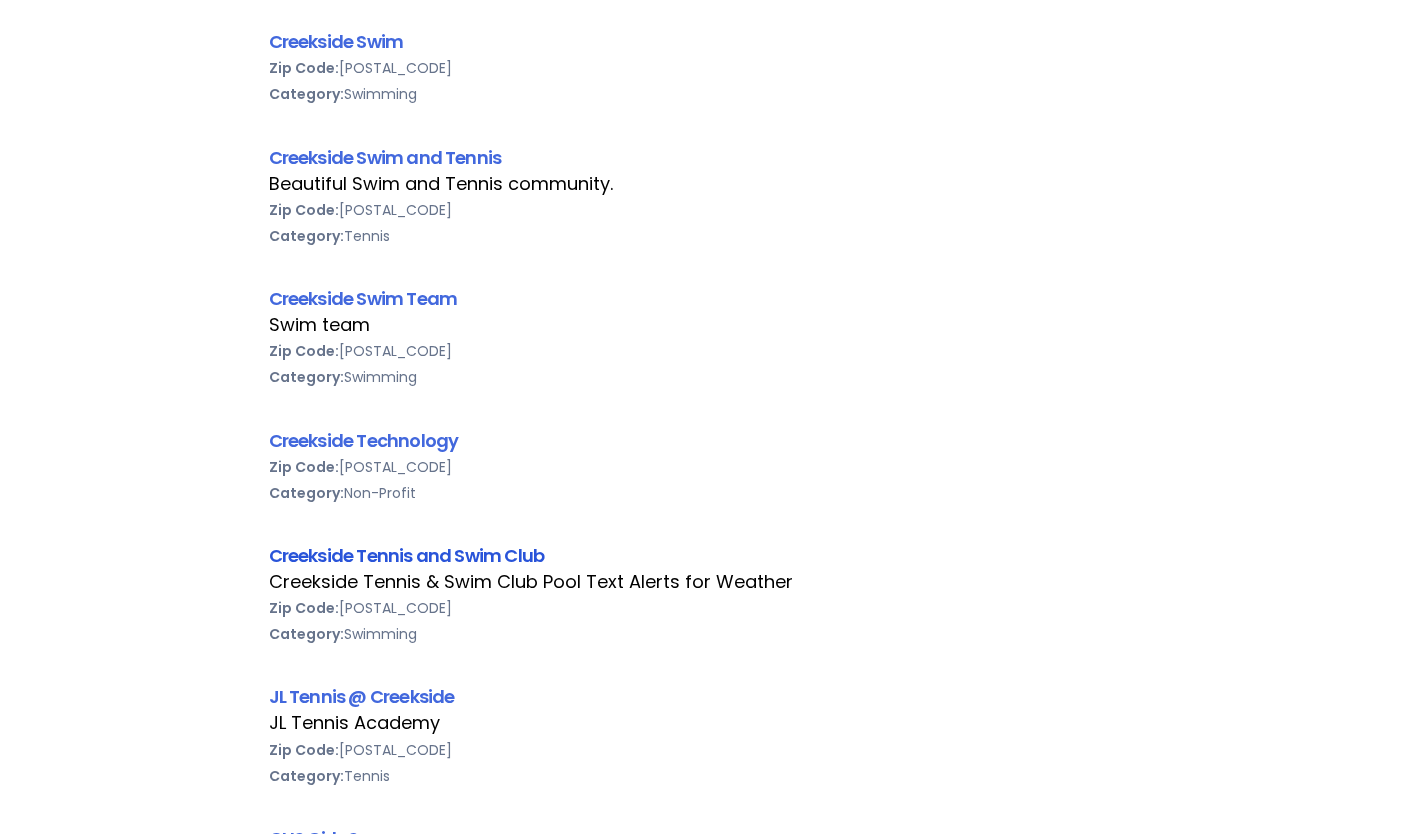click on "Creekside Tennis and Swim Club" at bounding box center [407, 555] 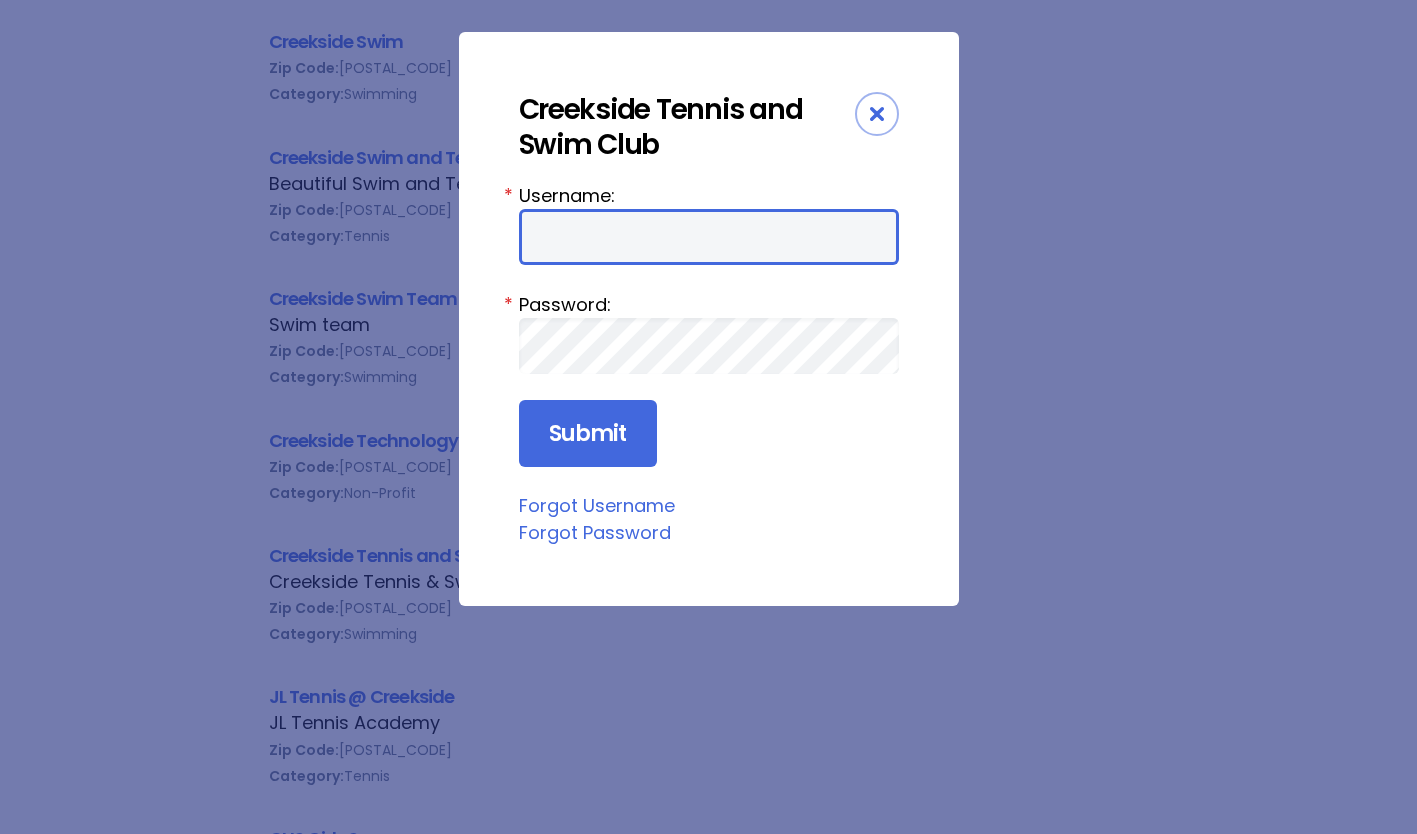 type on "CreeksidePool" 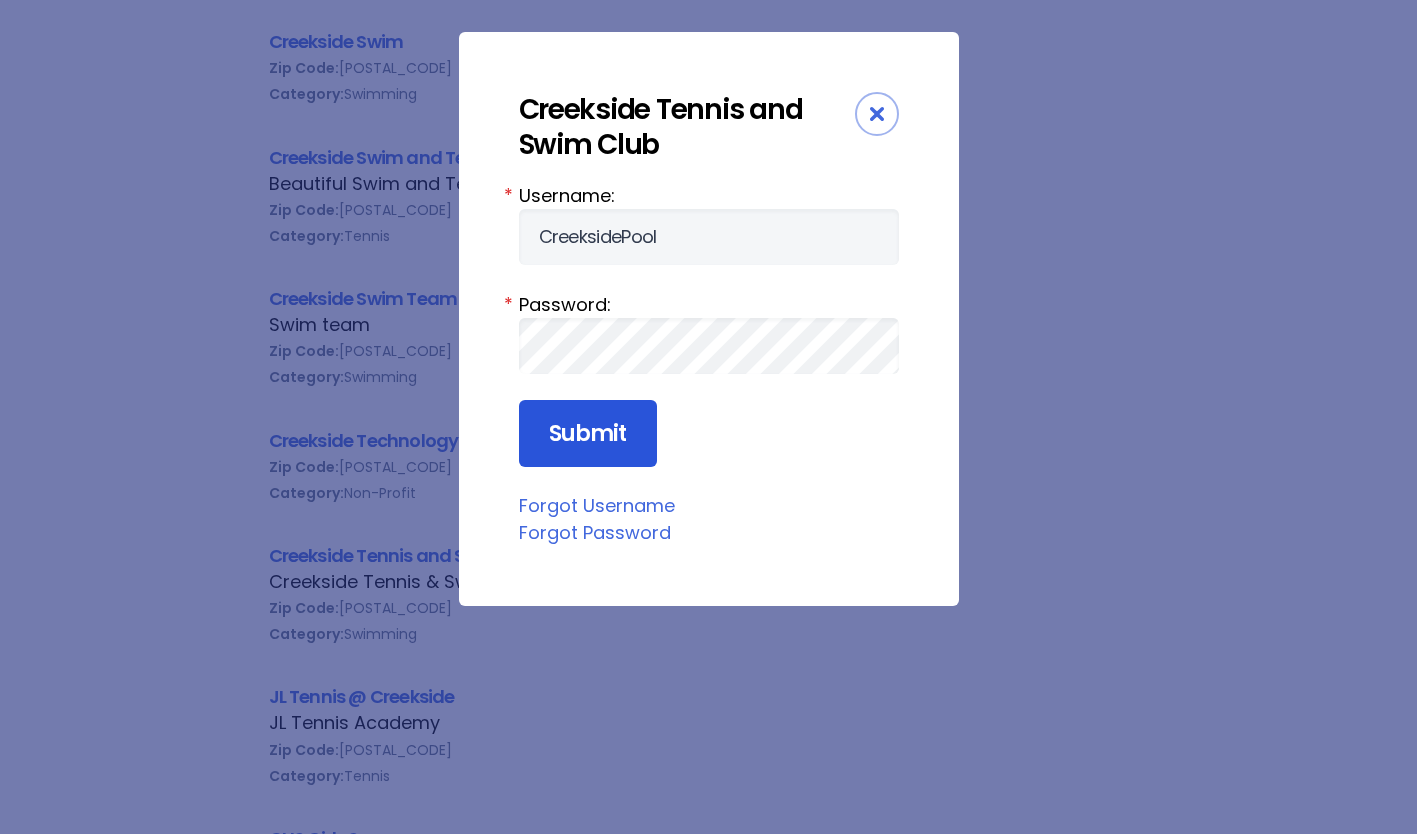 click on "Submit" at bounding box center [588, 434] 